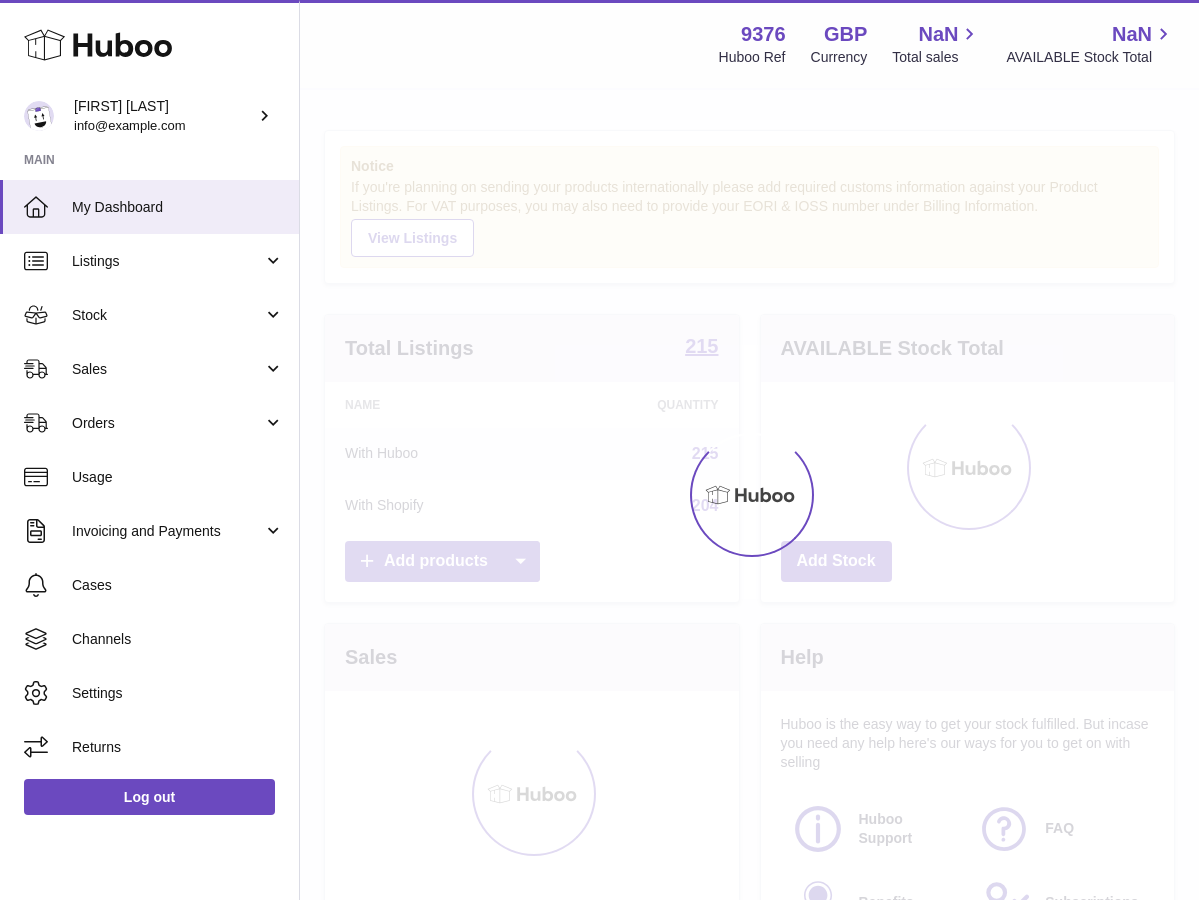 scroll, scrollTop: 0, scrollLeft: 0, axis: both 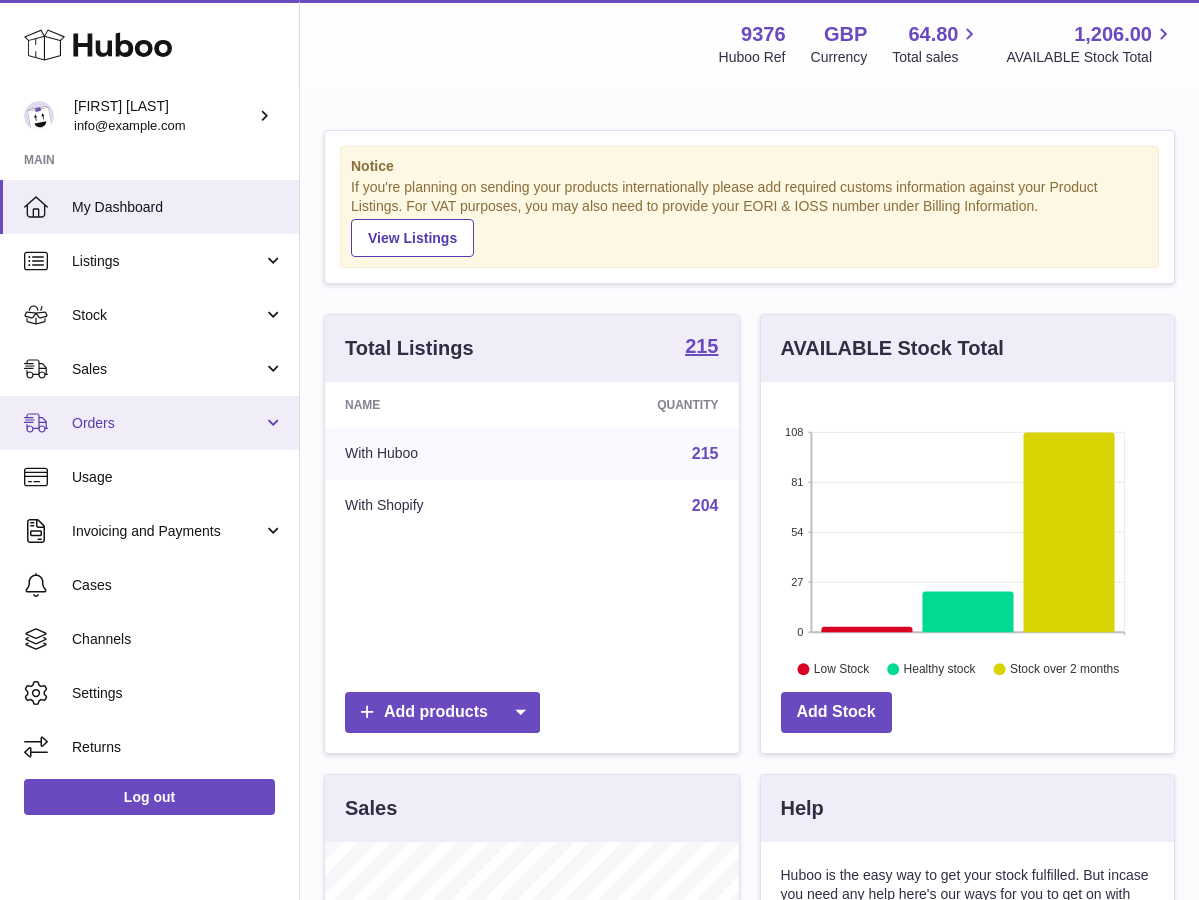 click on "Orders" at bounding box center [167, 423] 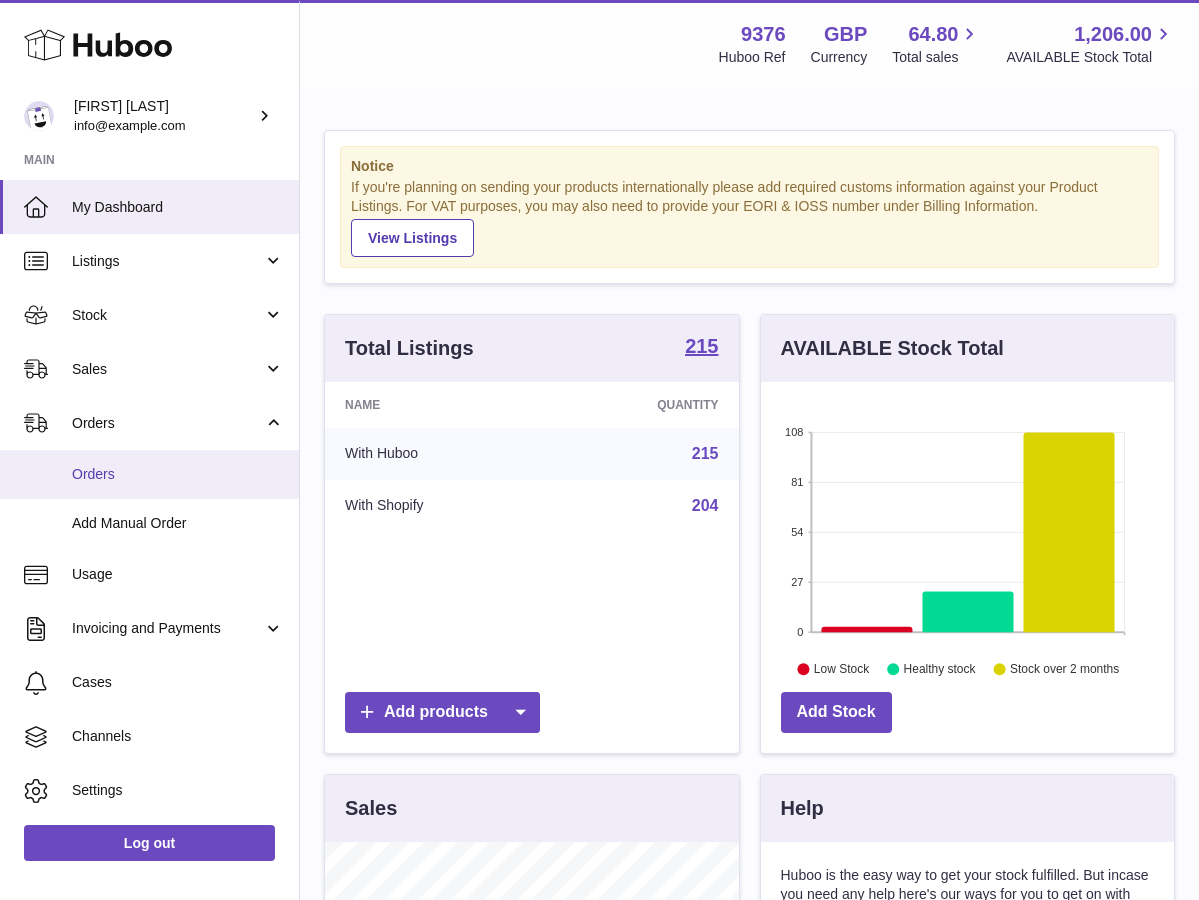 click on "Orders" at bounding box center (178, 474) 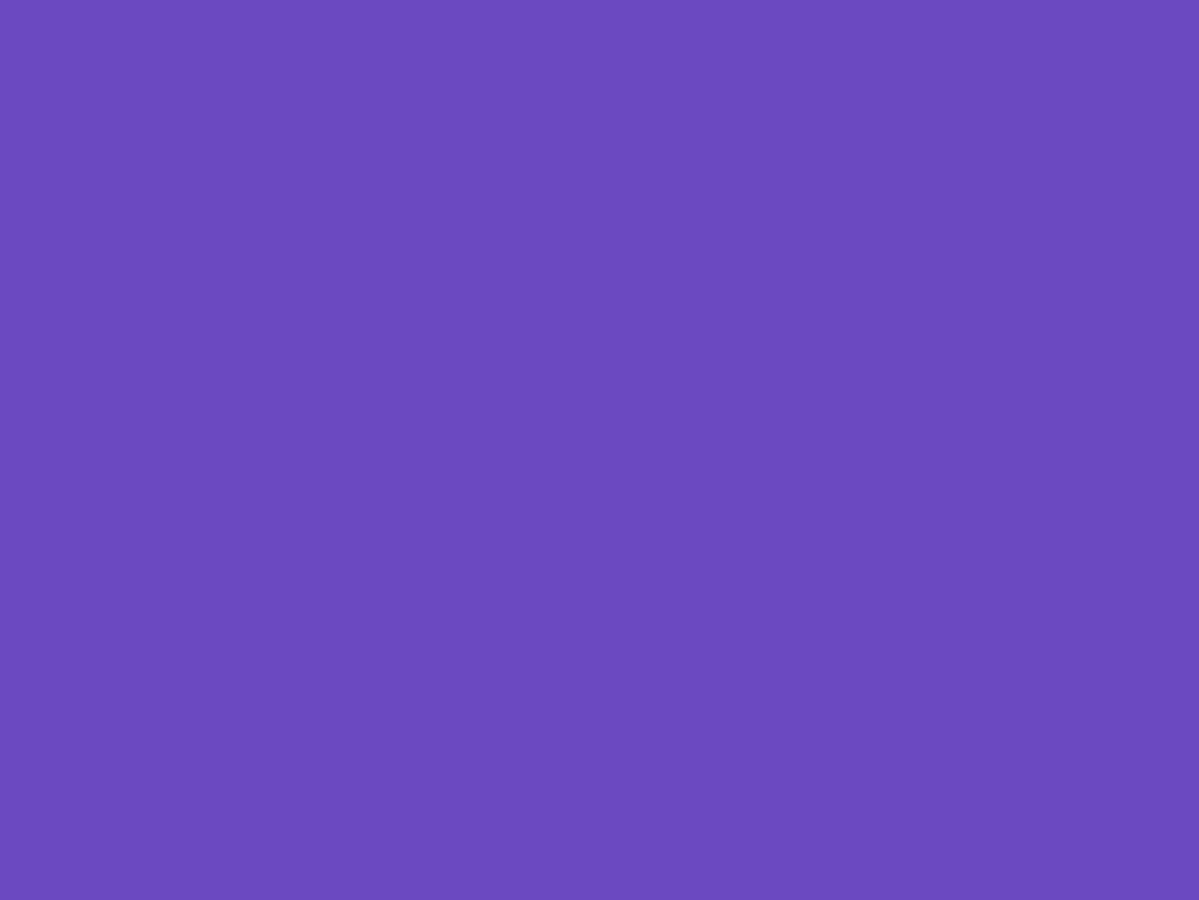 scroll, scrollTop: 0, scrollLeft: 0, axis: both 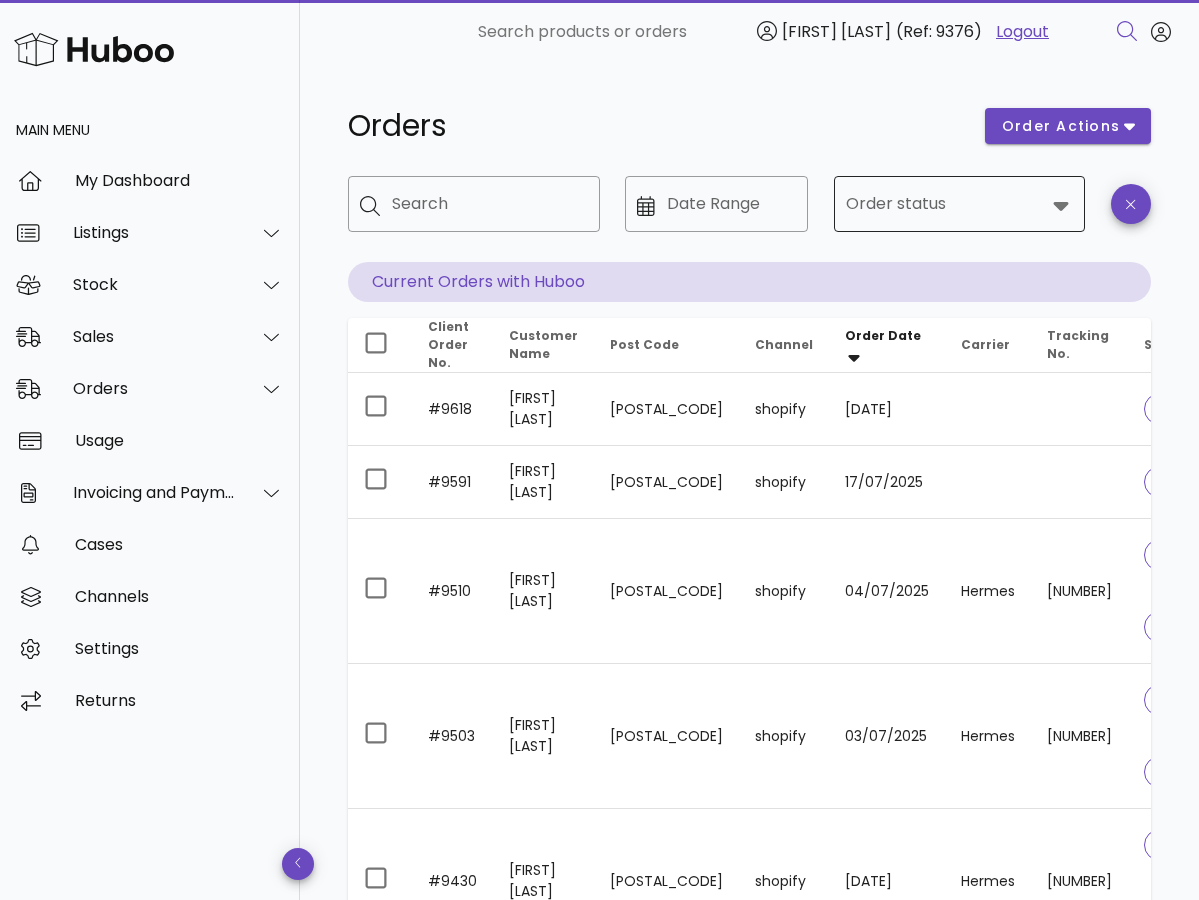 click on "Order status" at bounding box center (946, 204) 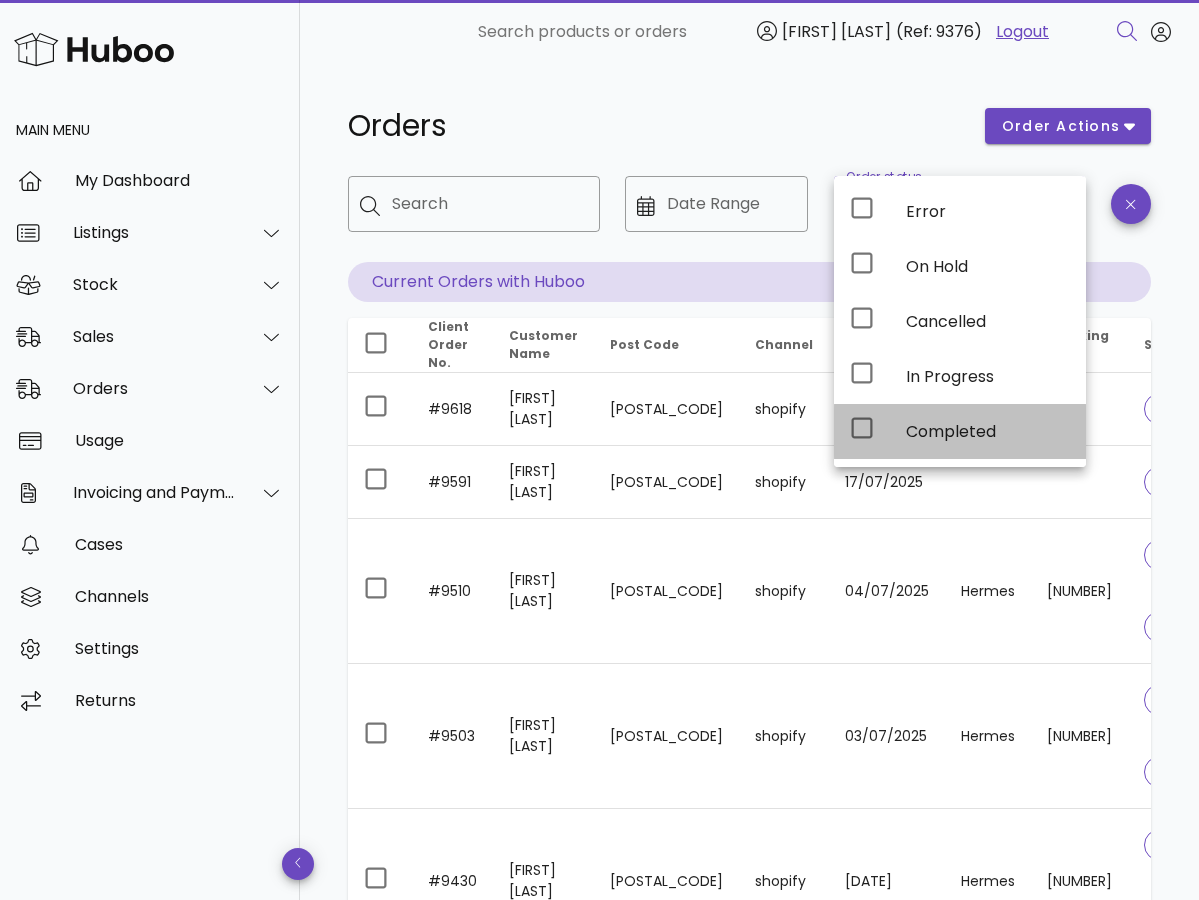 click 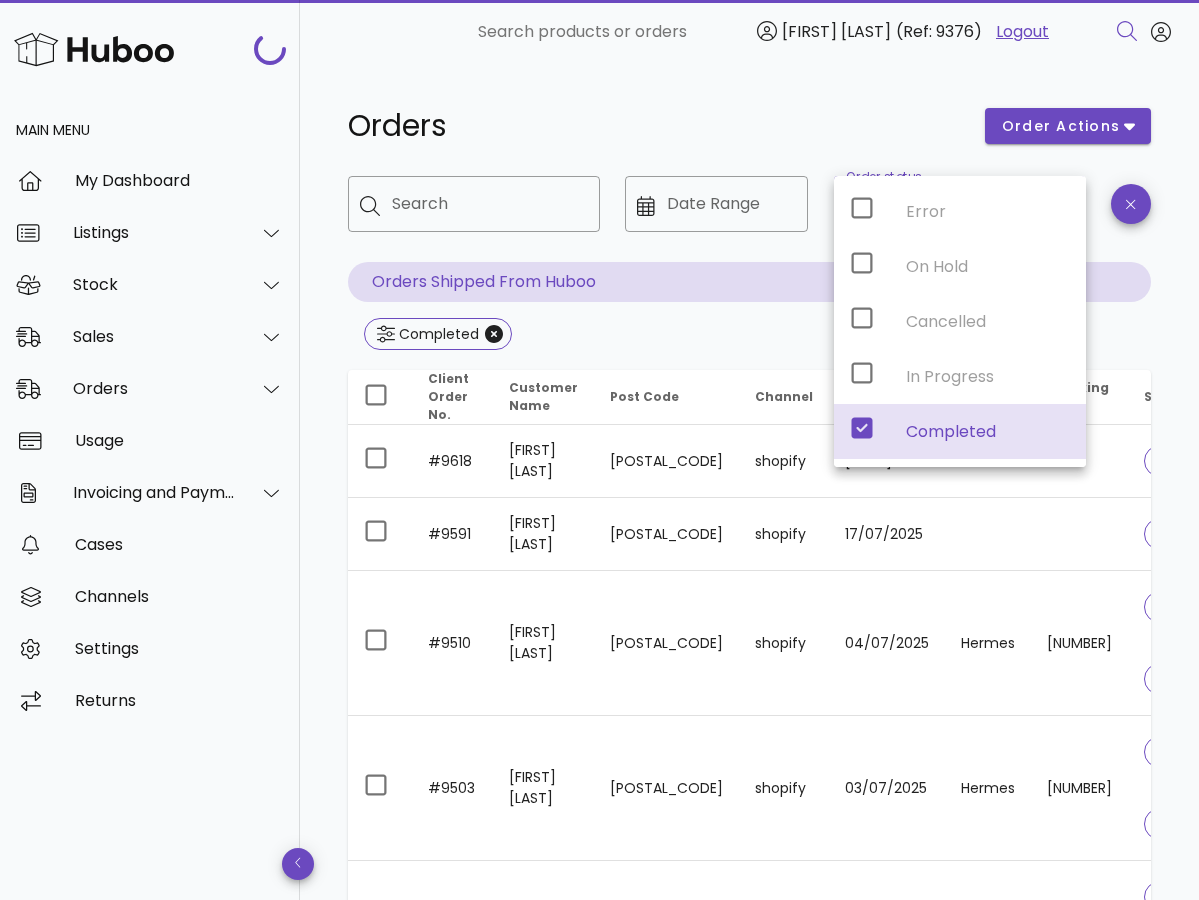 click on "Orders" at bounding box center [654, 126] 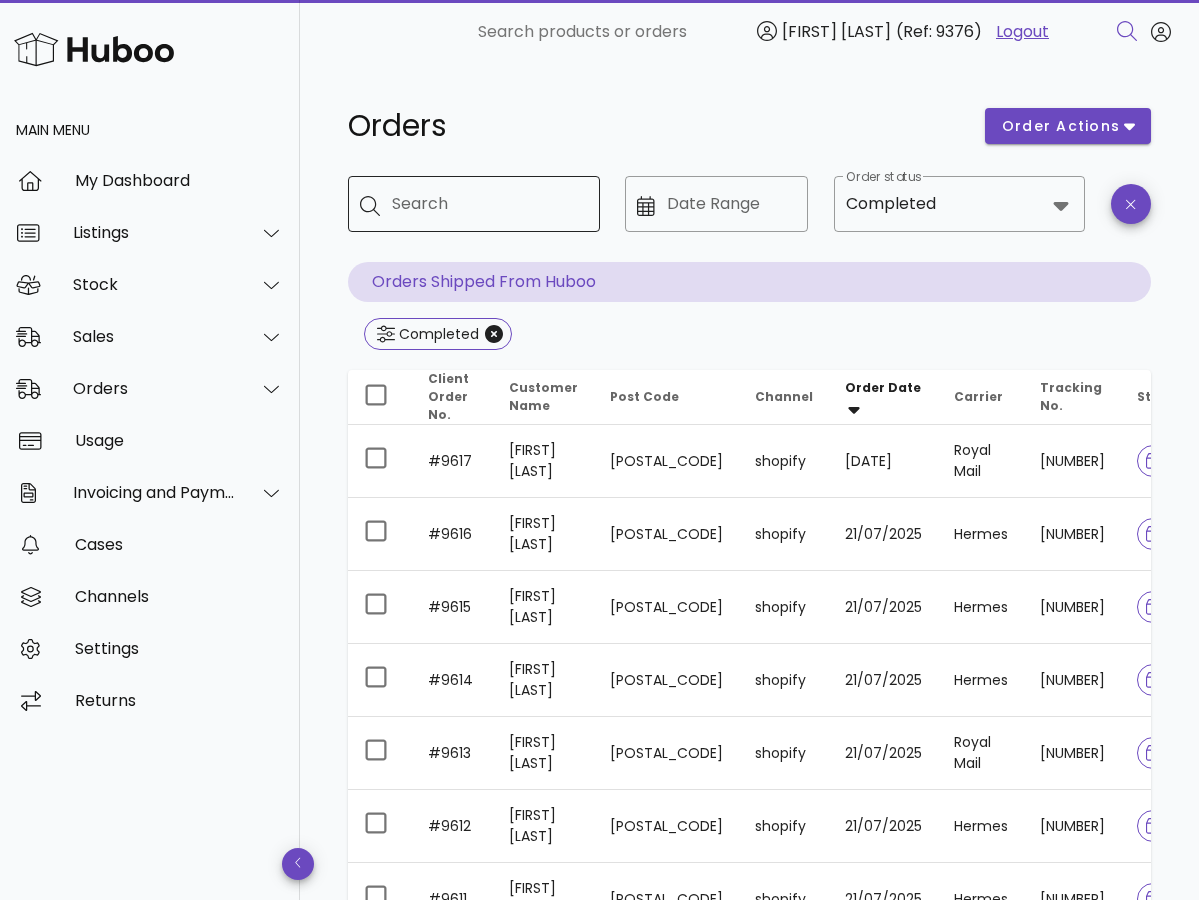 click on "Search" at bounding box center [488, 204] 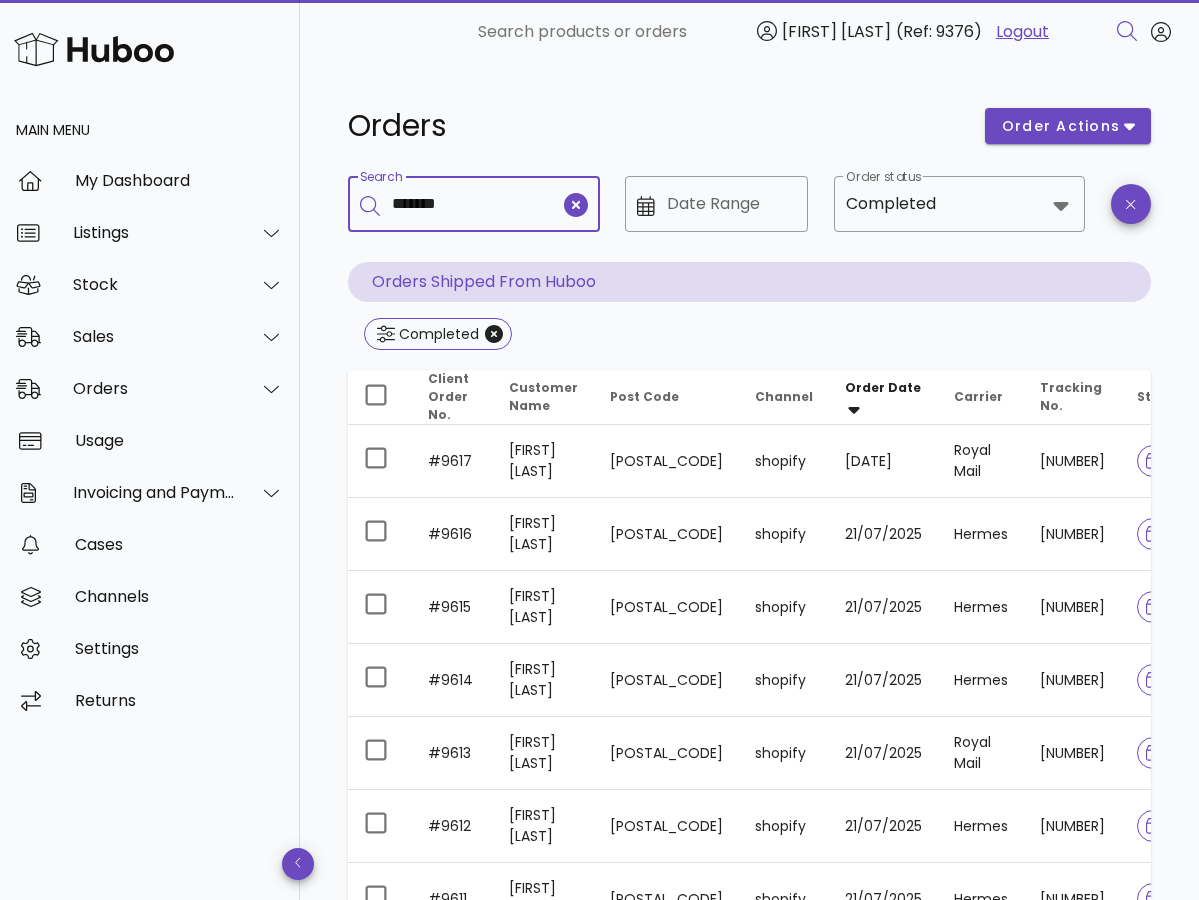 type on "*******" 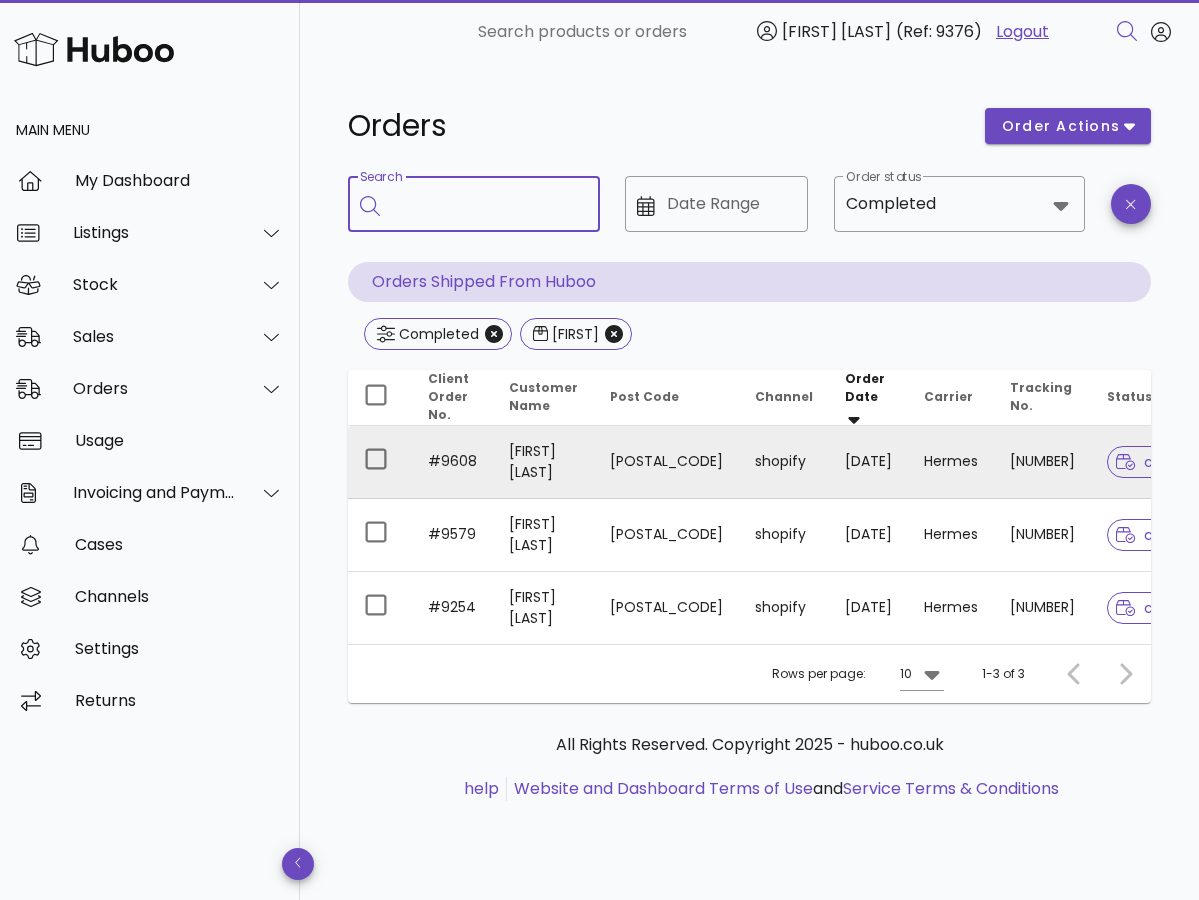 scroll, scrollTop: 0, scrollLeft: 0, axis: both 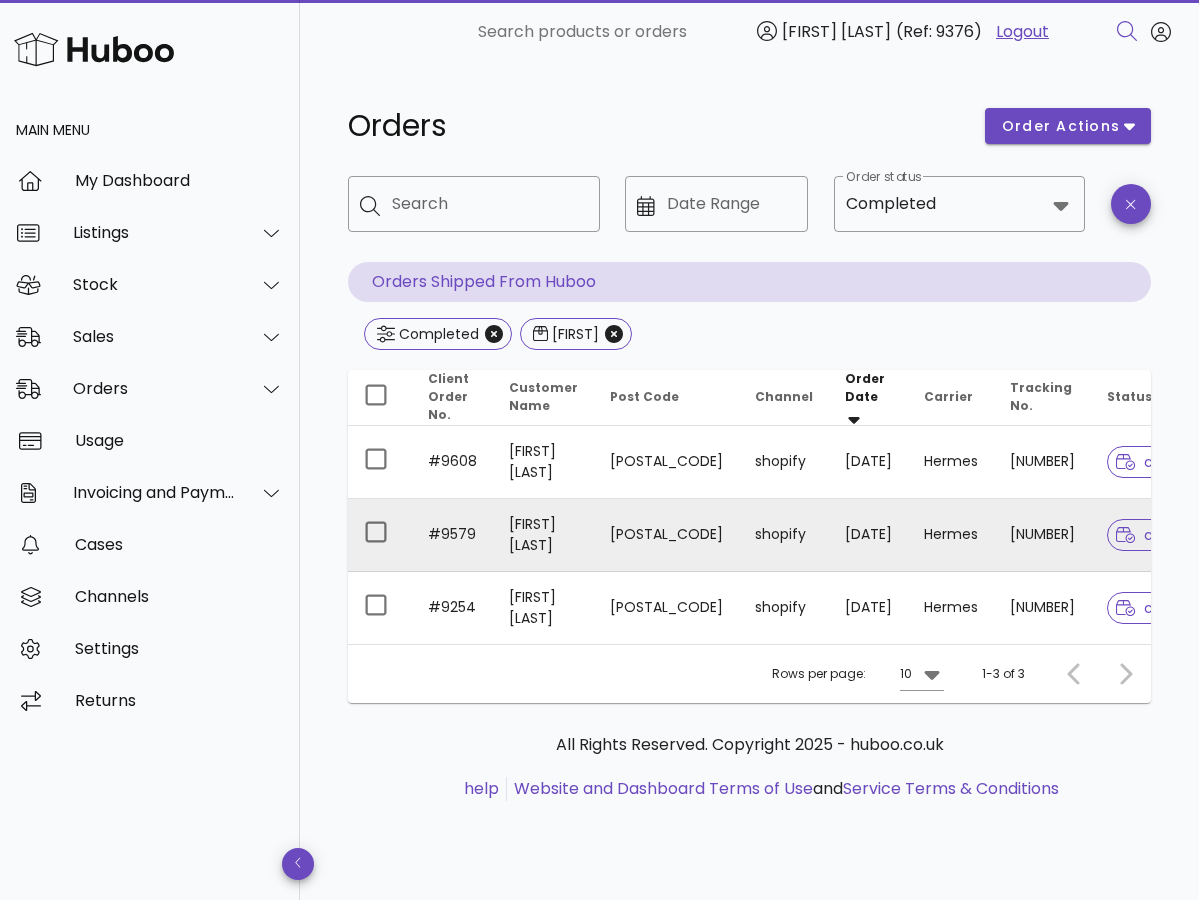 click on "Charley Rooke" at bounding box center (543, 535) 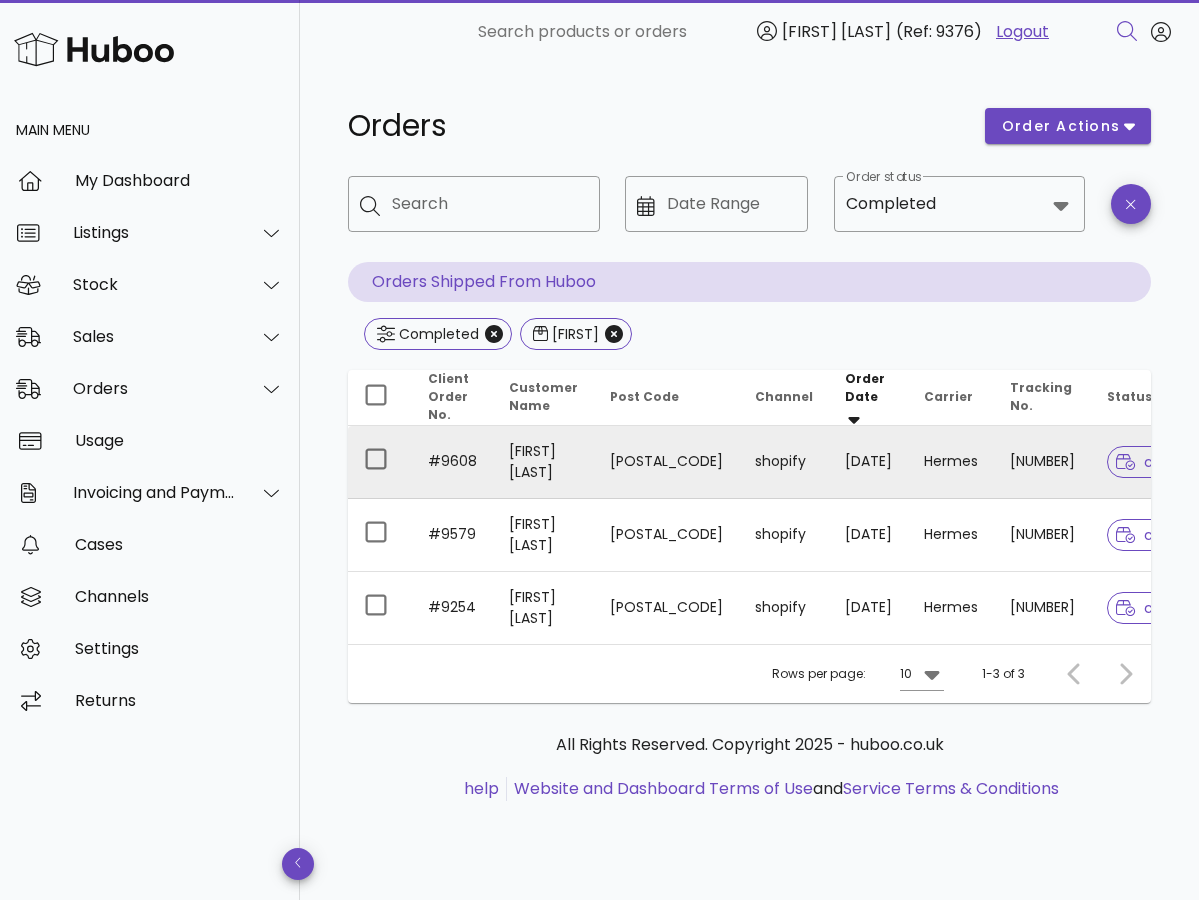 click on "Charley Rooke" at bounding box center [543, 462] 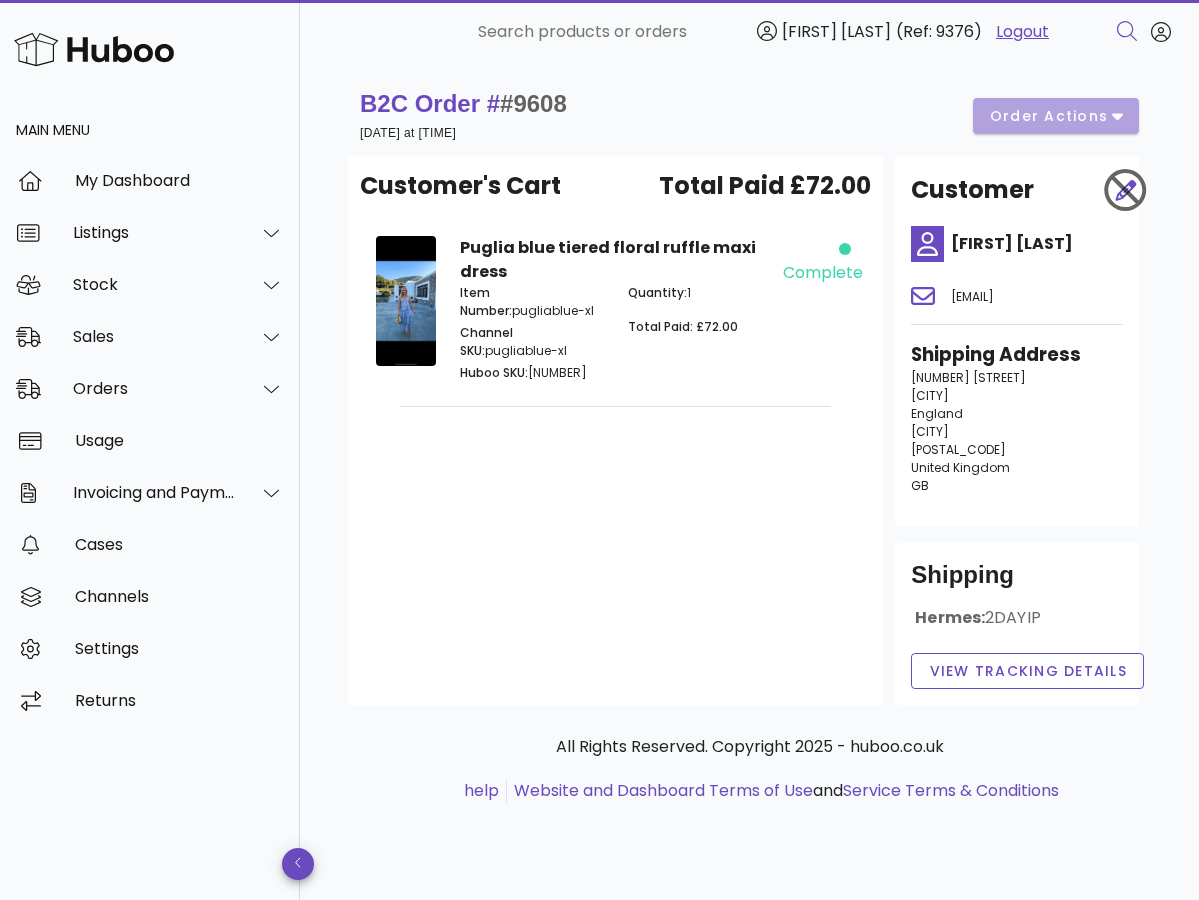 drag, startPoint x: 910, startPoint y: 377, endPoint x: 980, endPoint y: 477, distance: 122.06556 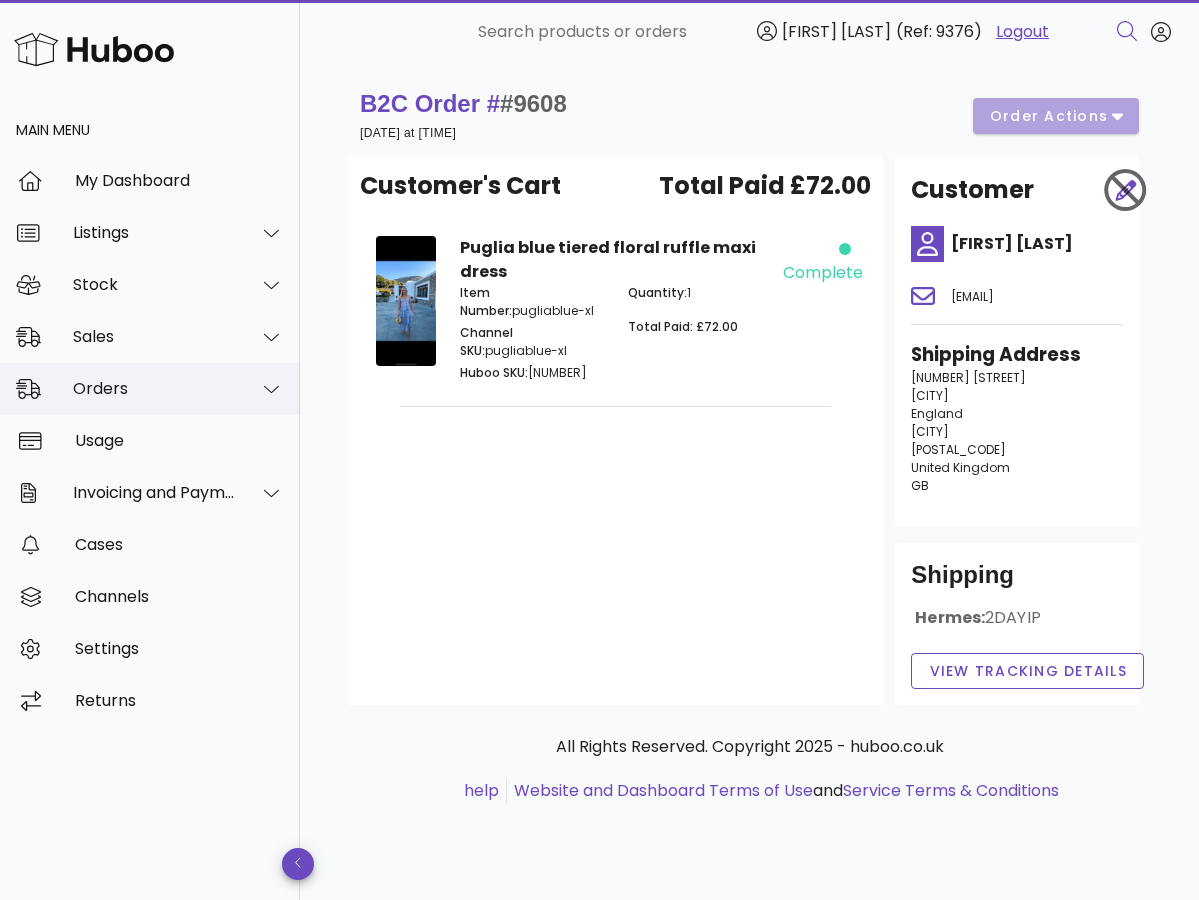 click on "Orders" at bounding box center [150, 389] 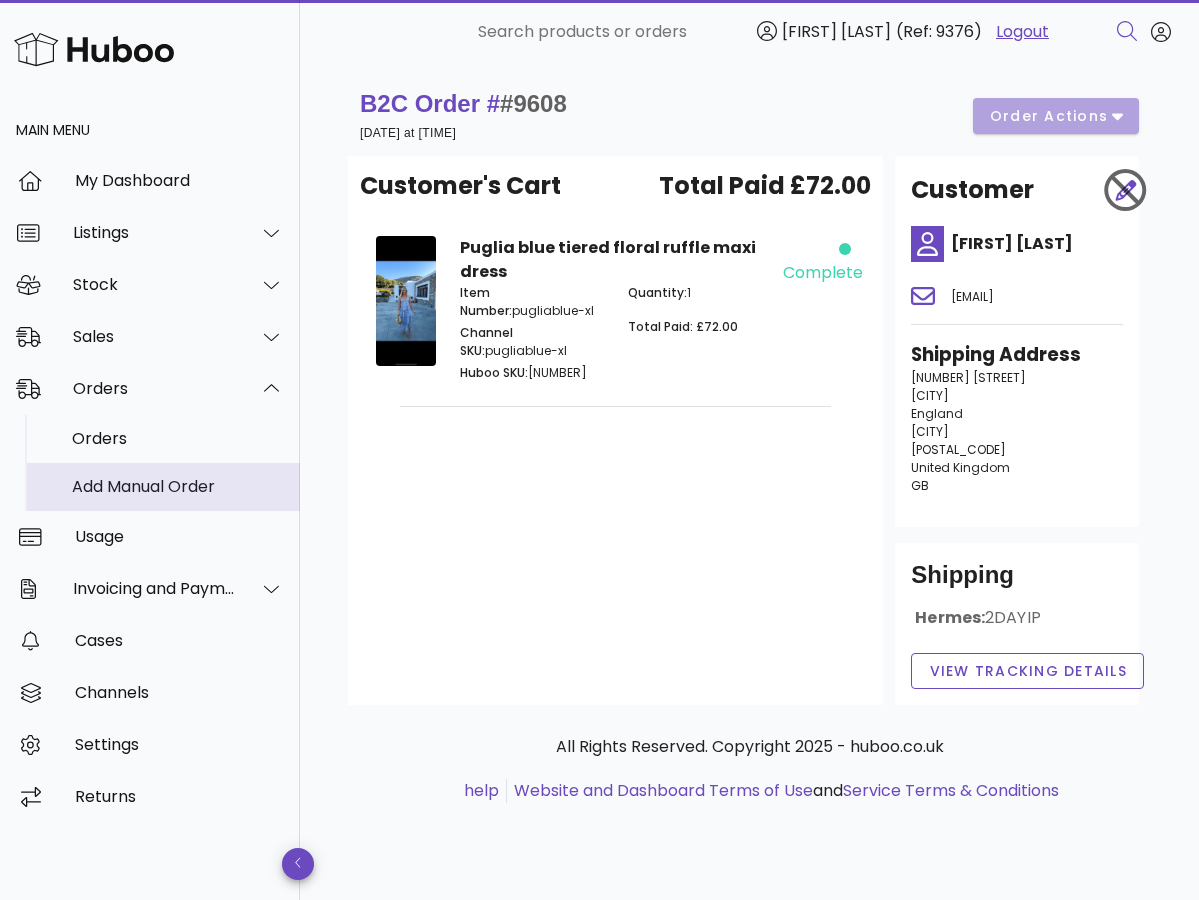 click on "Add Manual Order" at bounding box center (178, 486) 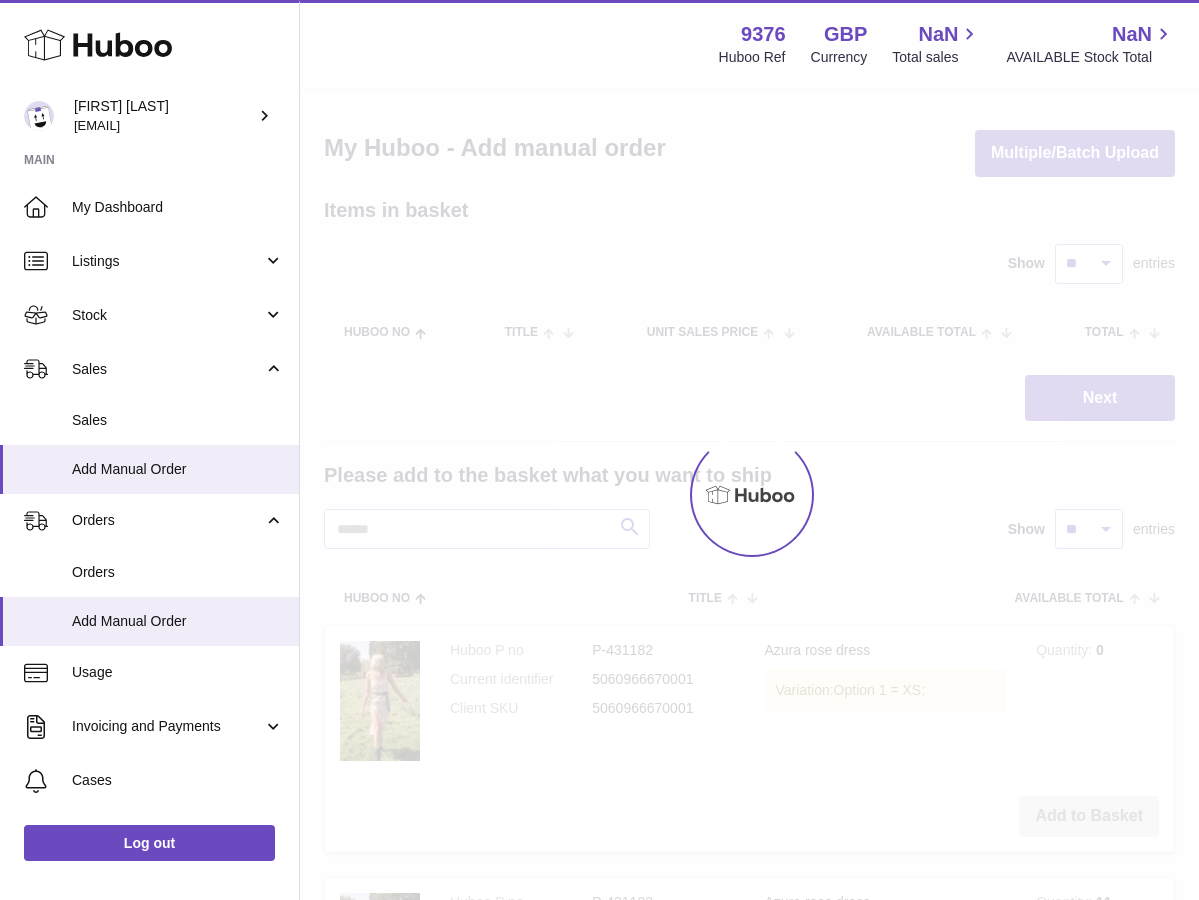 scroll, scrollTop: 0, scrollLeft: 0, axis: both 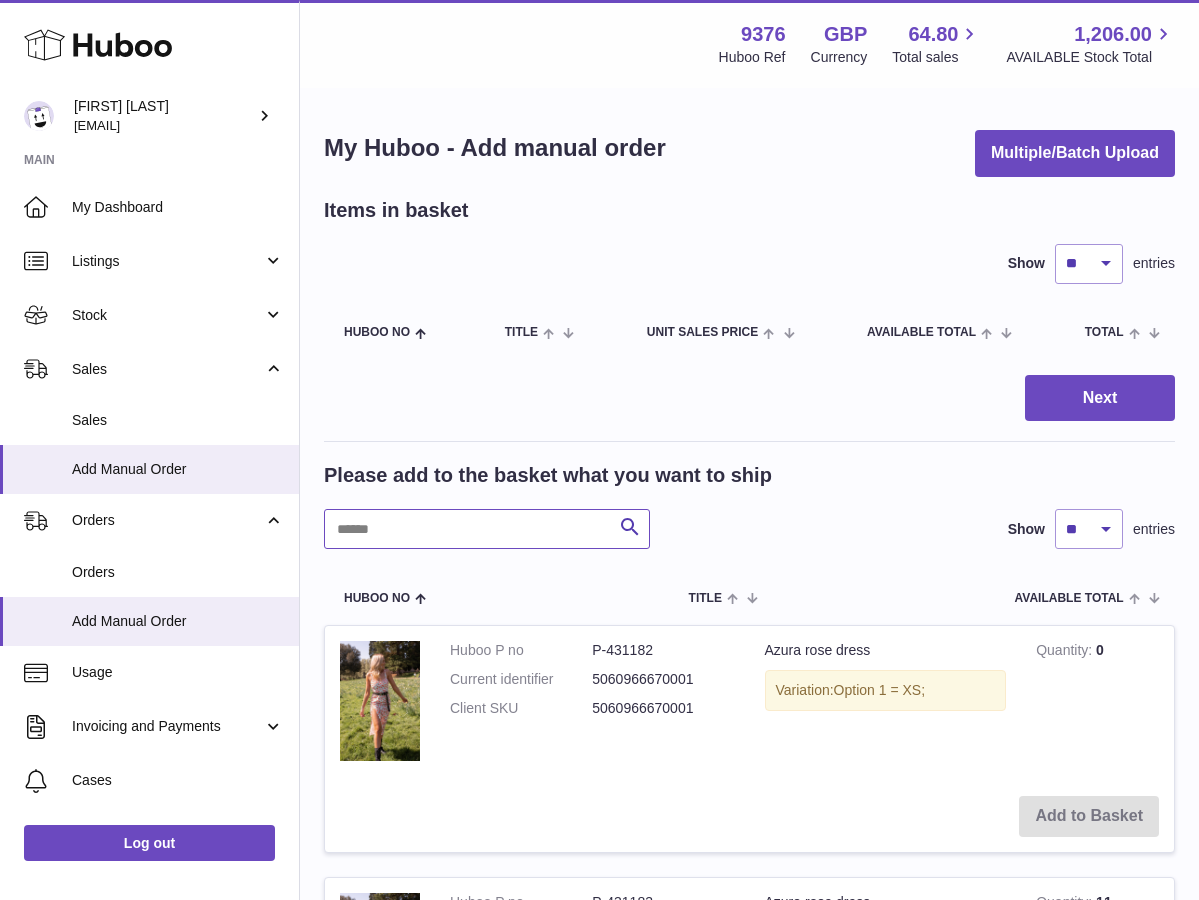 click at bounding box center (487, 529) 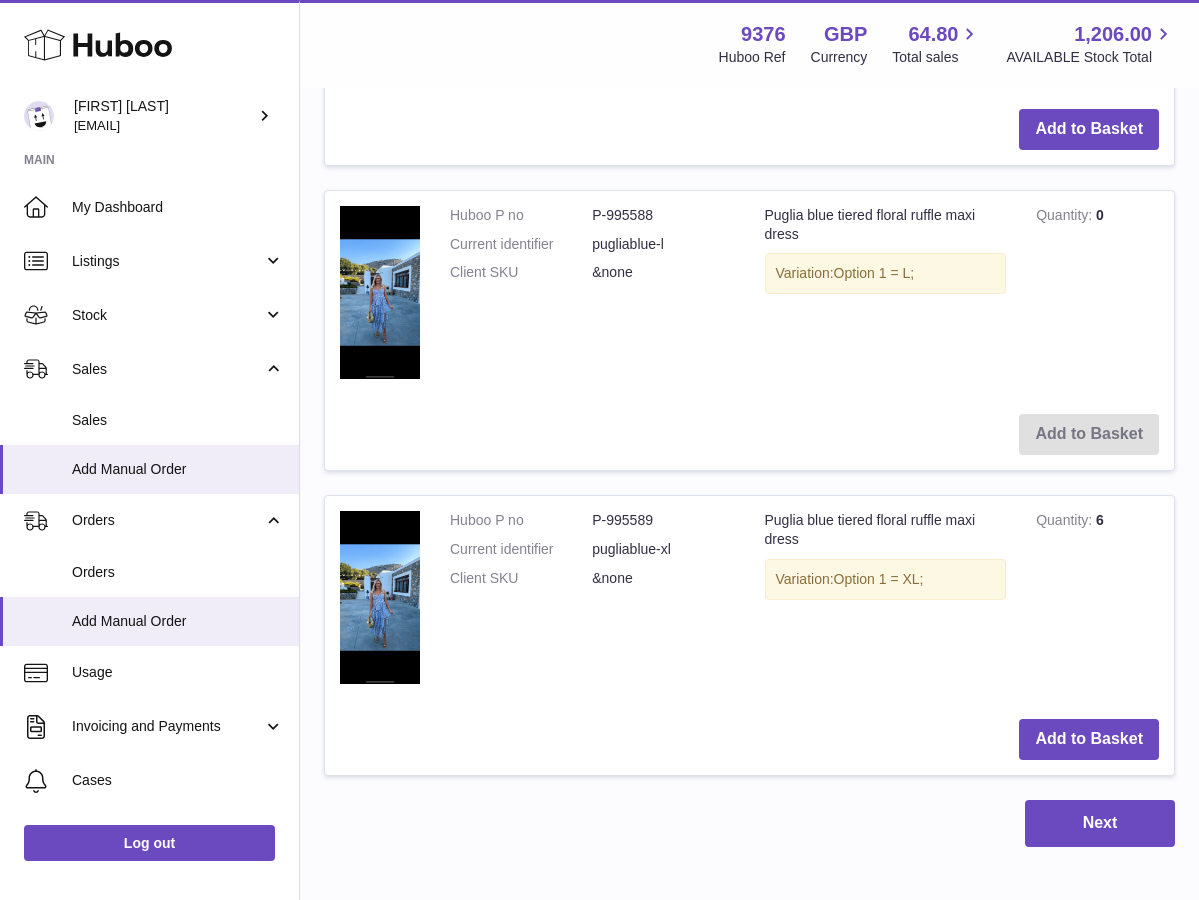 scroll, scrollTop: 1354, scrollLeft: 0, axis: vertical 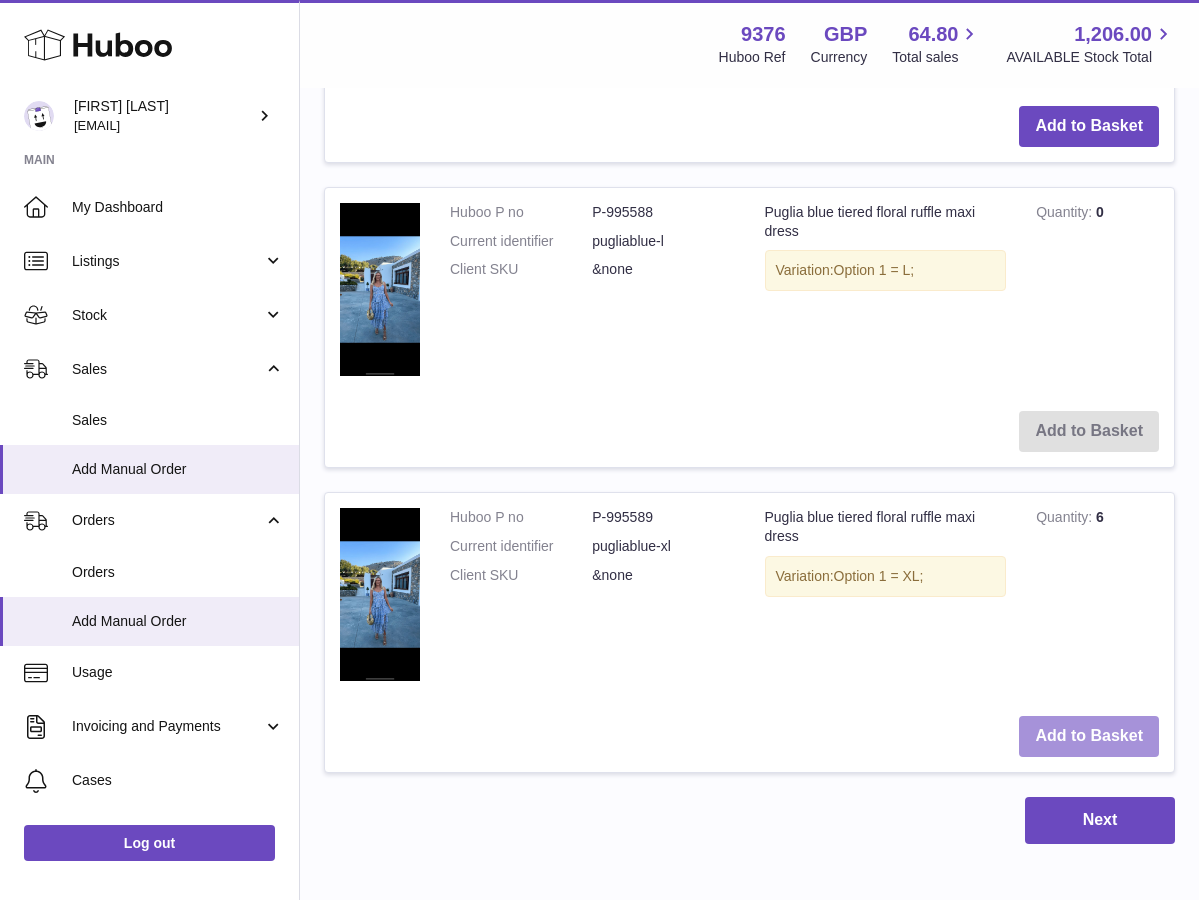 type on "**********" 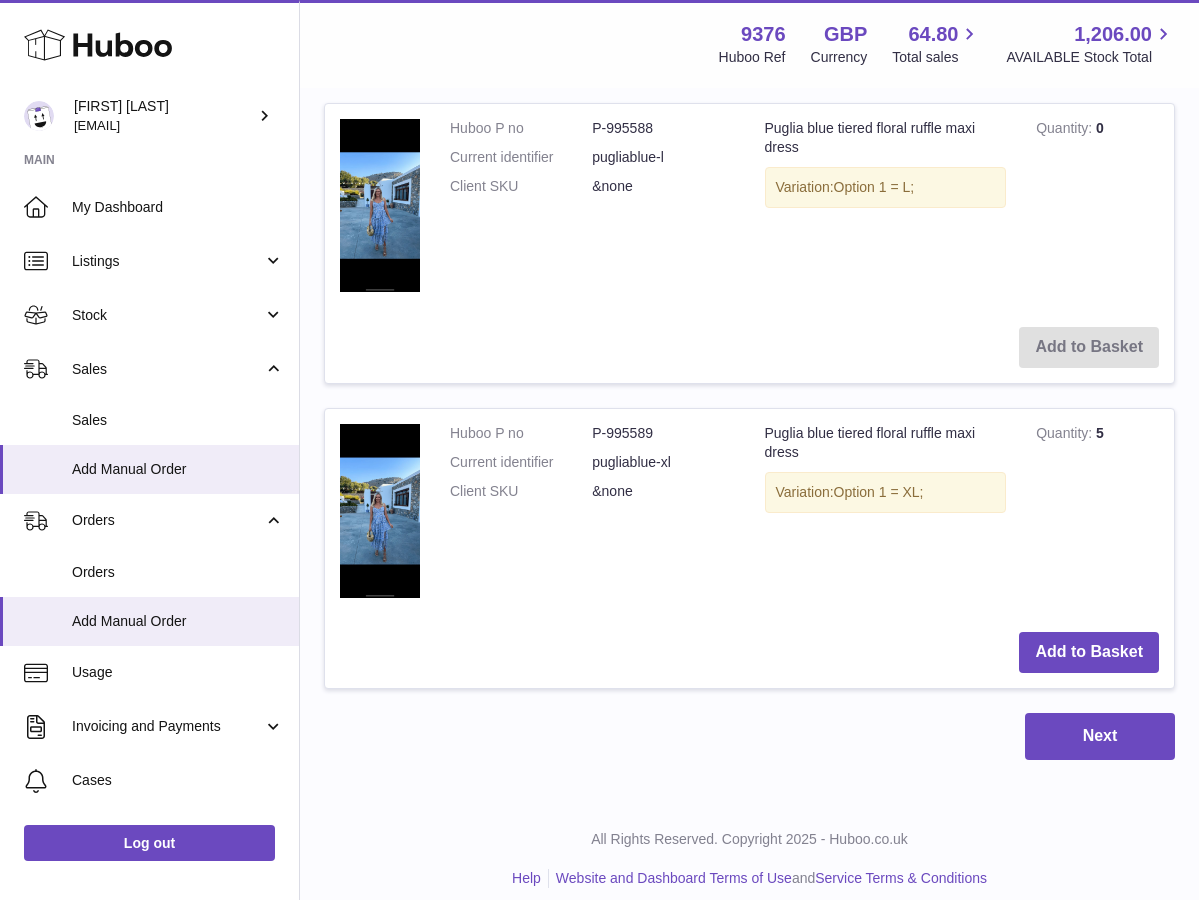 scroll, scrollTop: 1764, scrollLeft: 0, axis: vertical 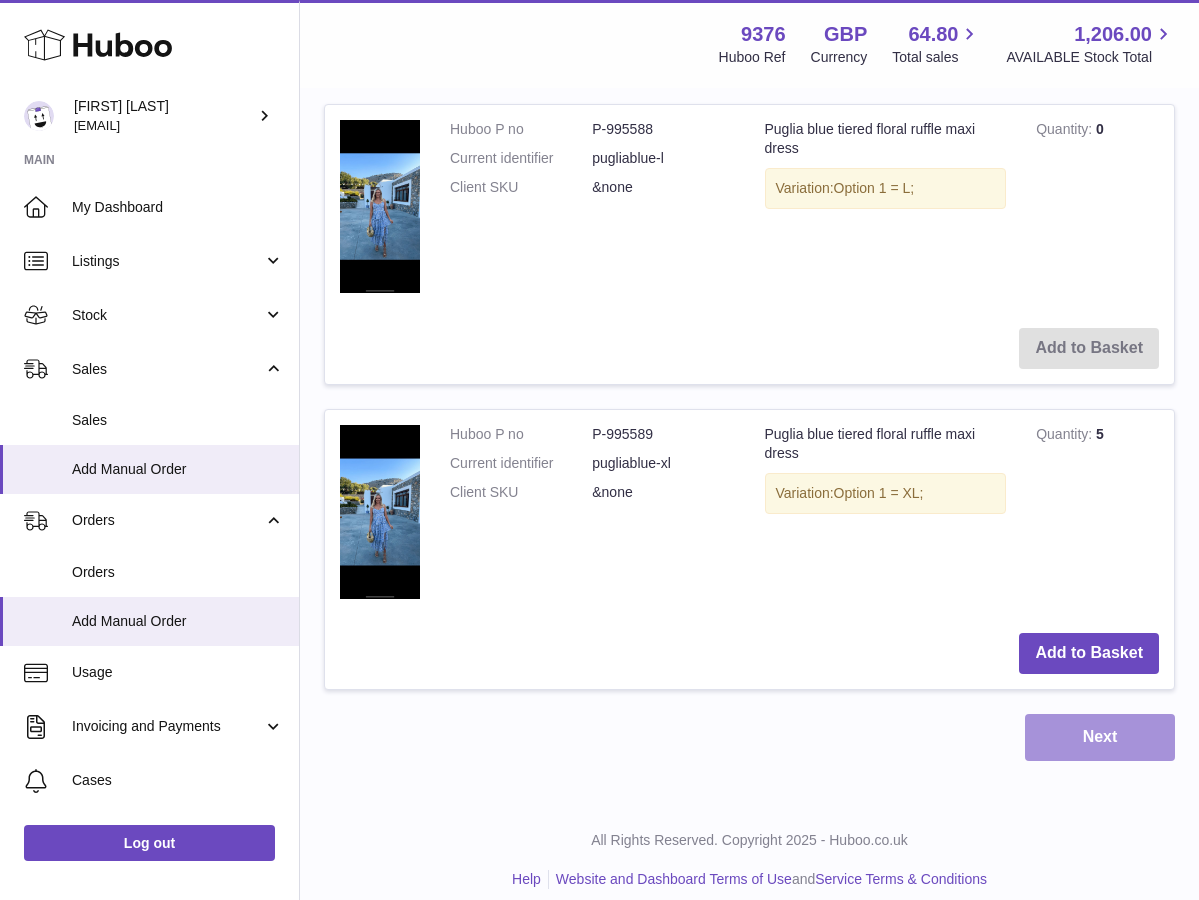 click on "Next" at bounding box center (1100, 737) 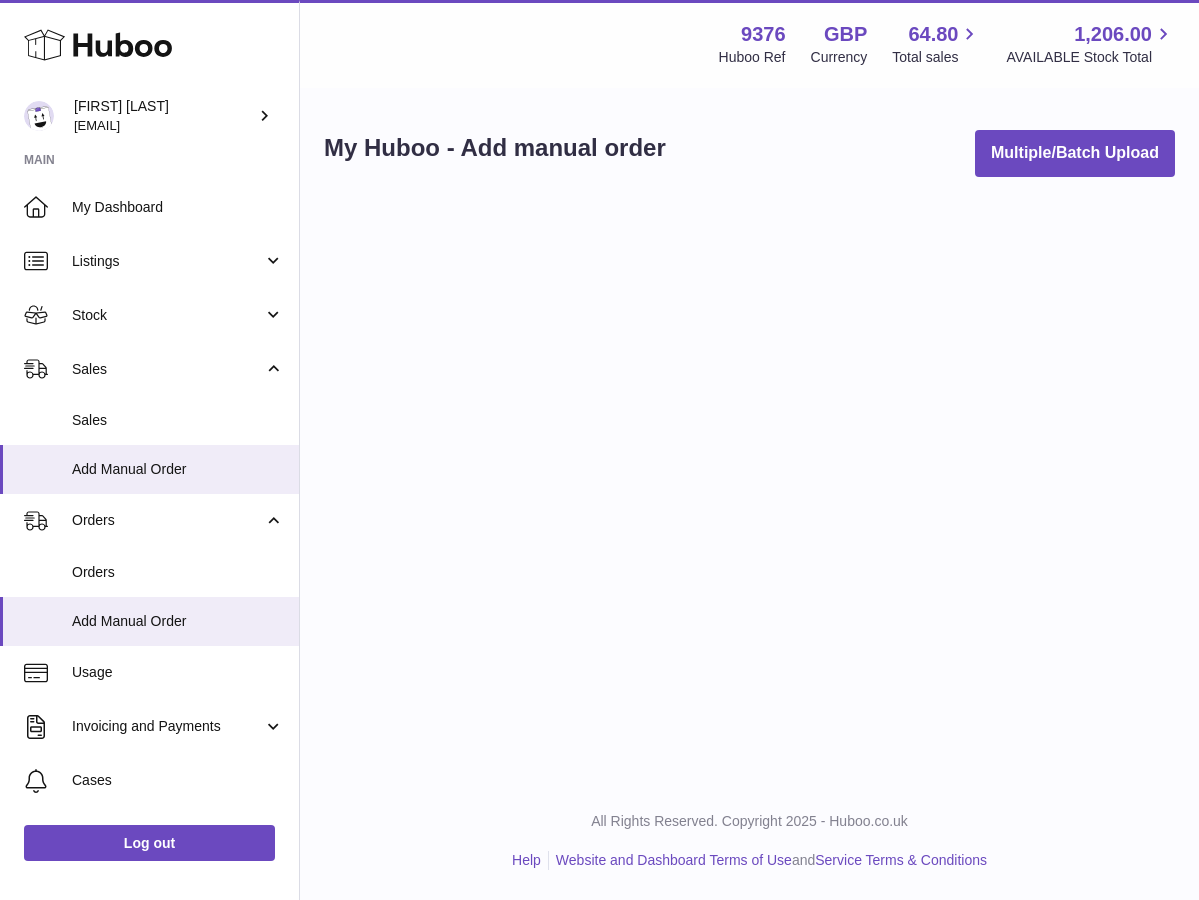 scroll, scrollTop: 0, scrollLeft: 0, axis: both 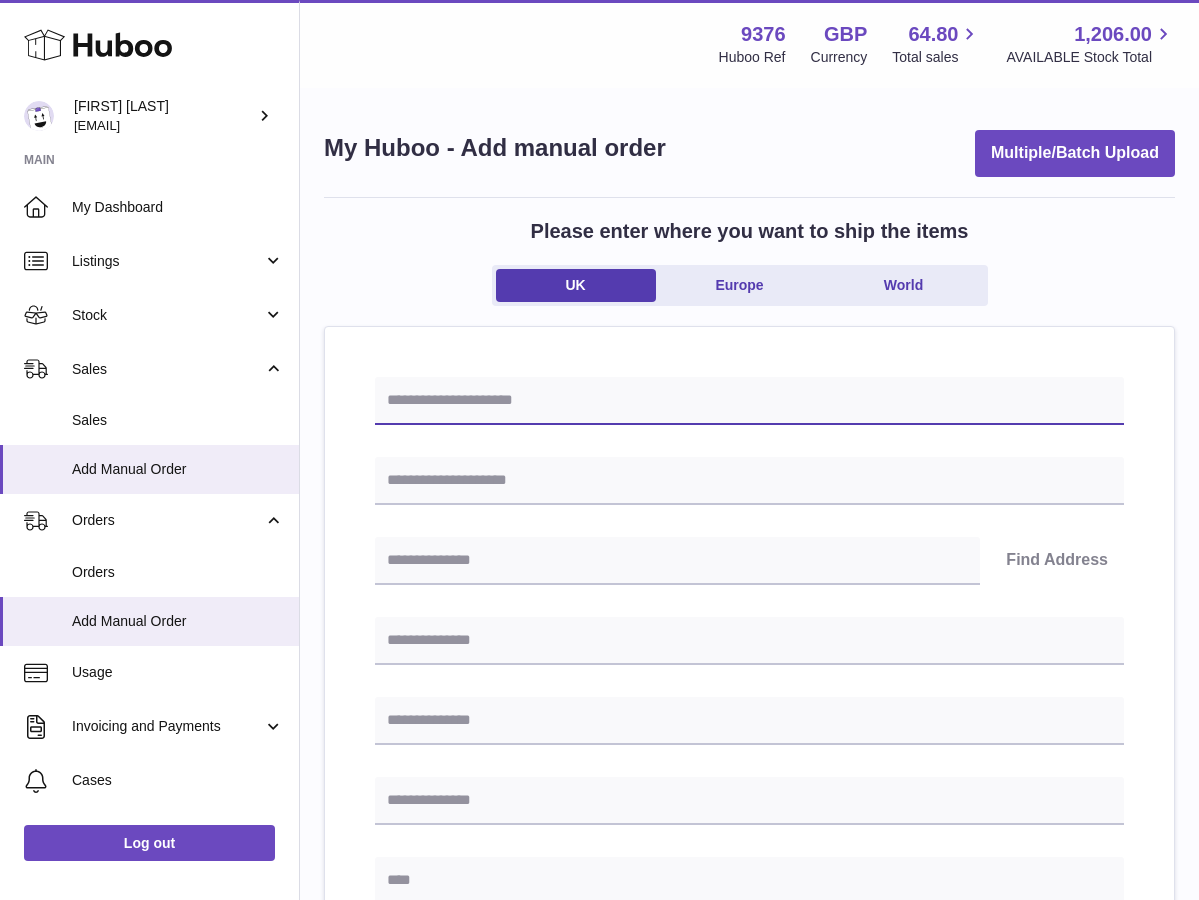 click at bounding box center (749, 401) 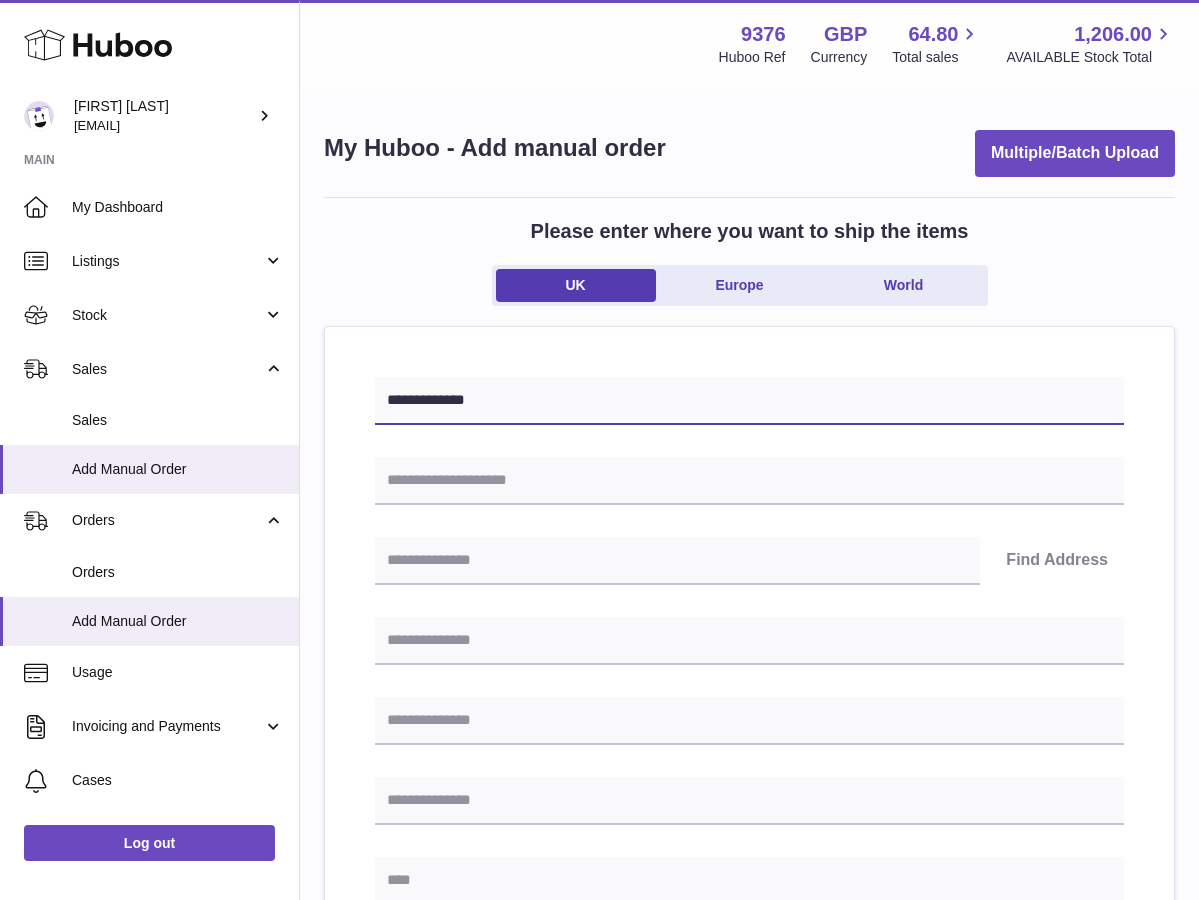 type on "**********" 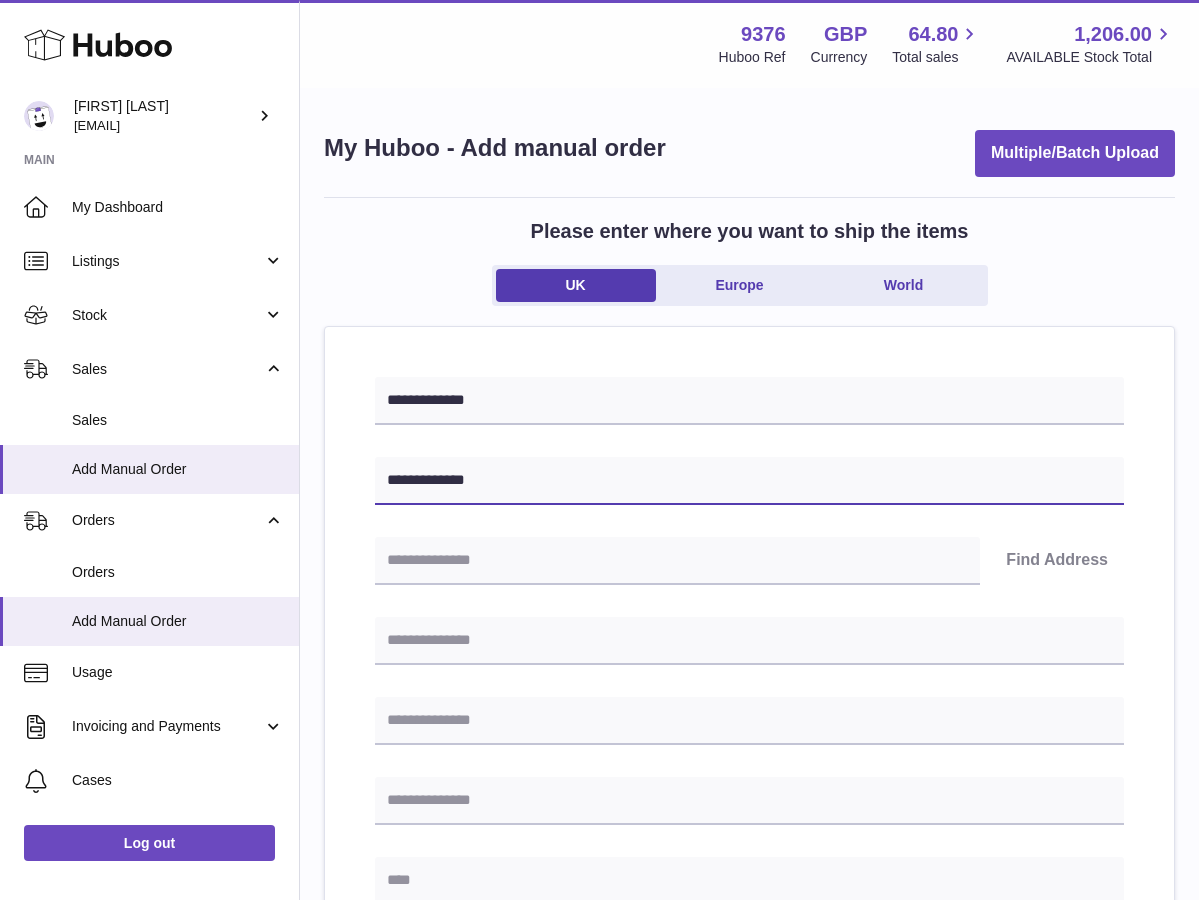type on "**********" 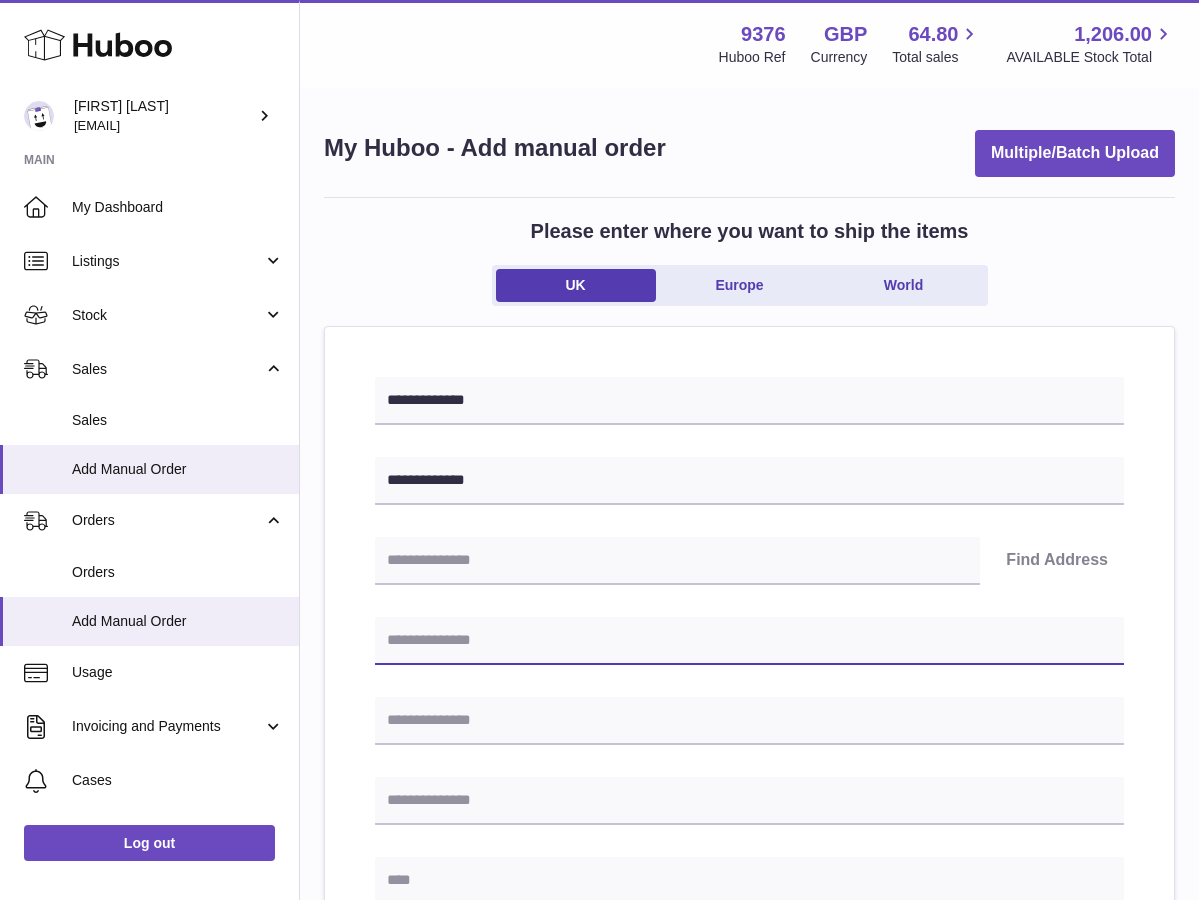 paste on "**********" 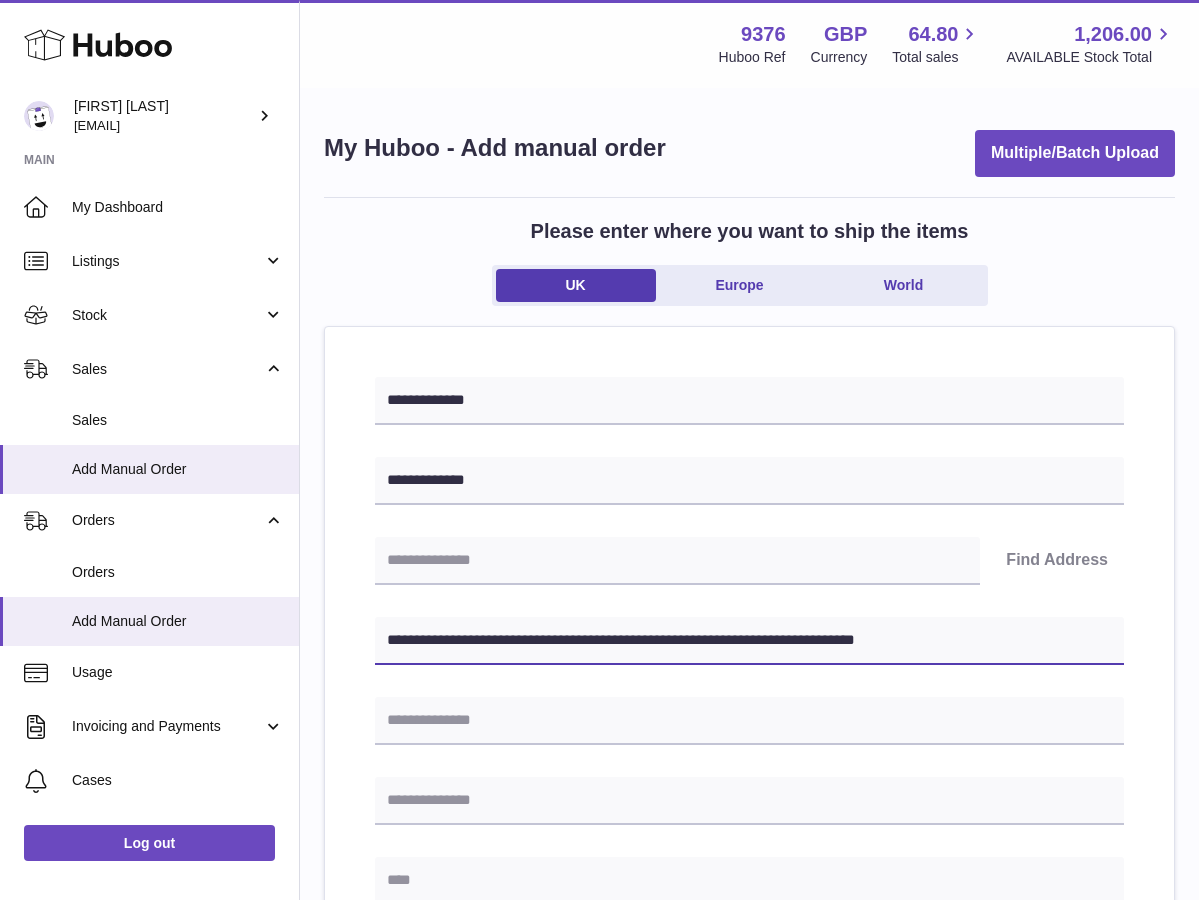 drag, startPoint x: 759, startPoint y: 636, endPoint x: 827, endPoint y: 640, distance: 68.117546 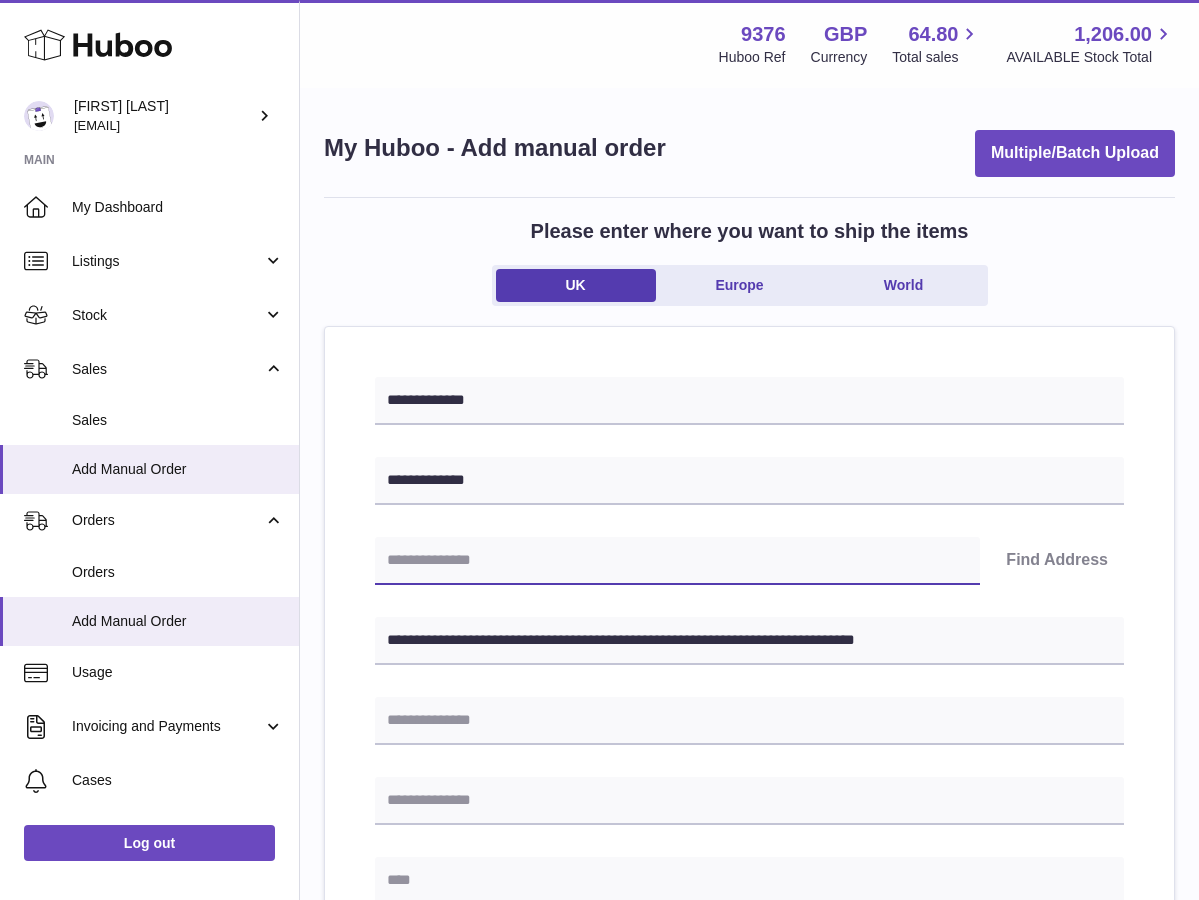 paste on "********" 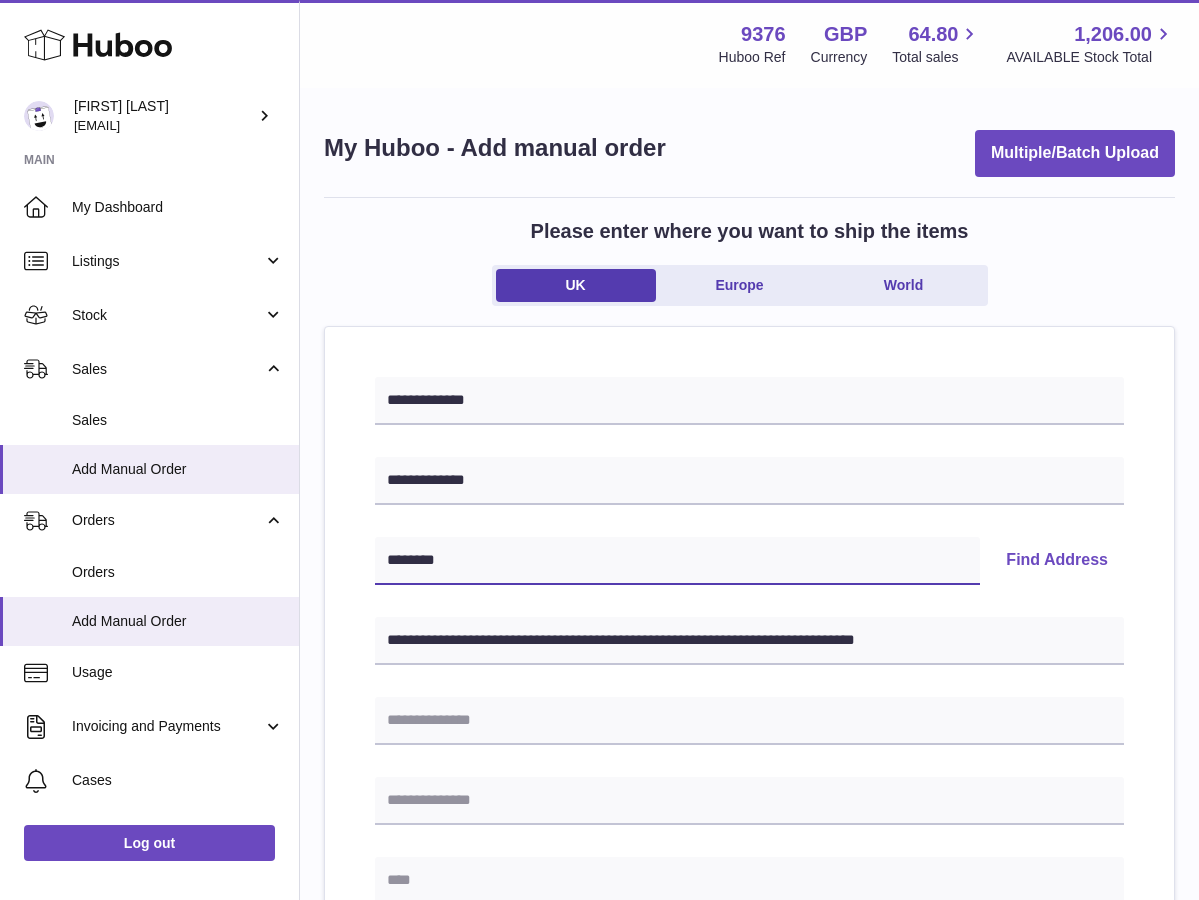 type on "********" 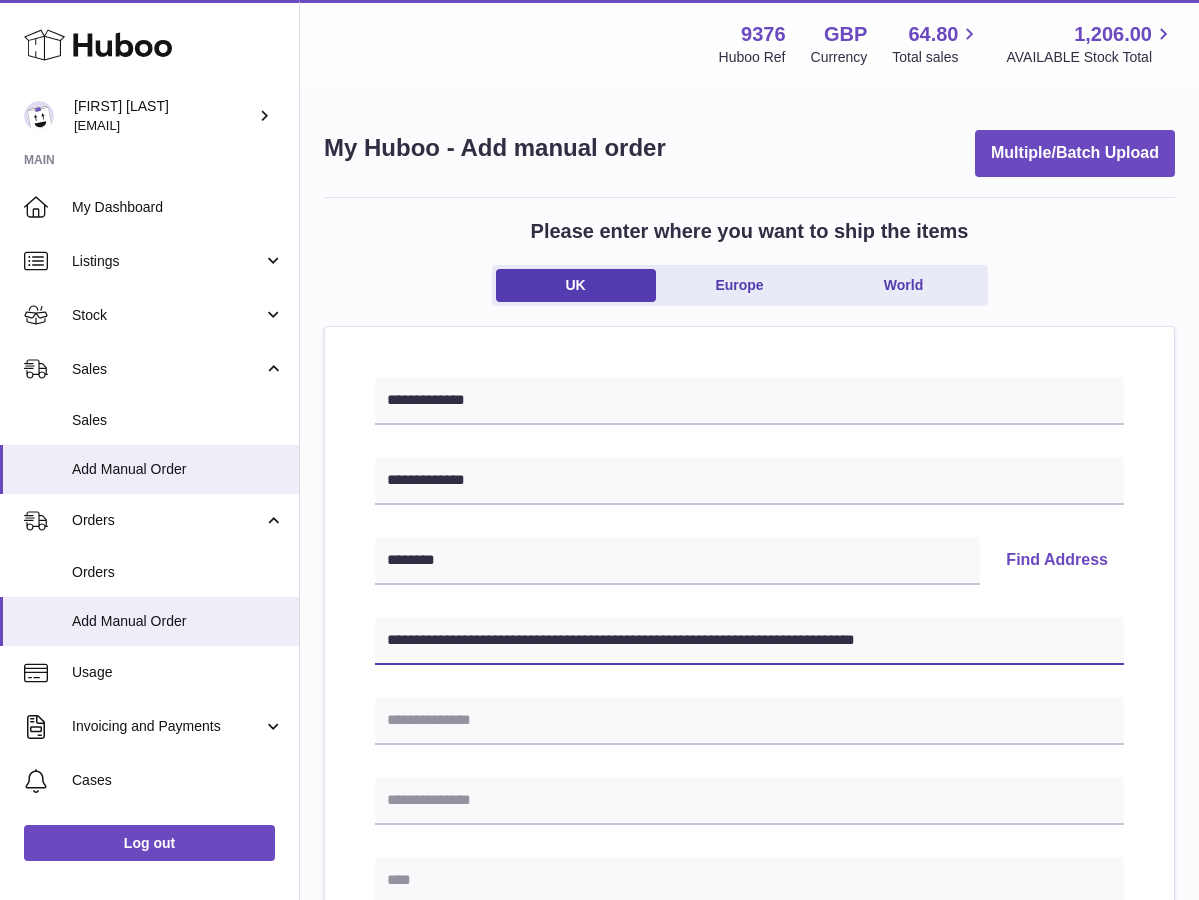 drag, startPoint x: 764, startPoint y: 640, endPoint x: 831, endPoint y: 638, distance: 67.02985 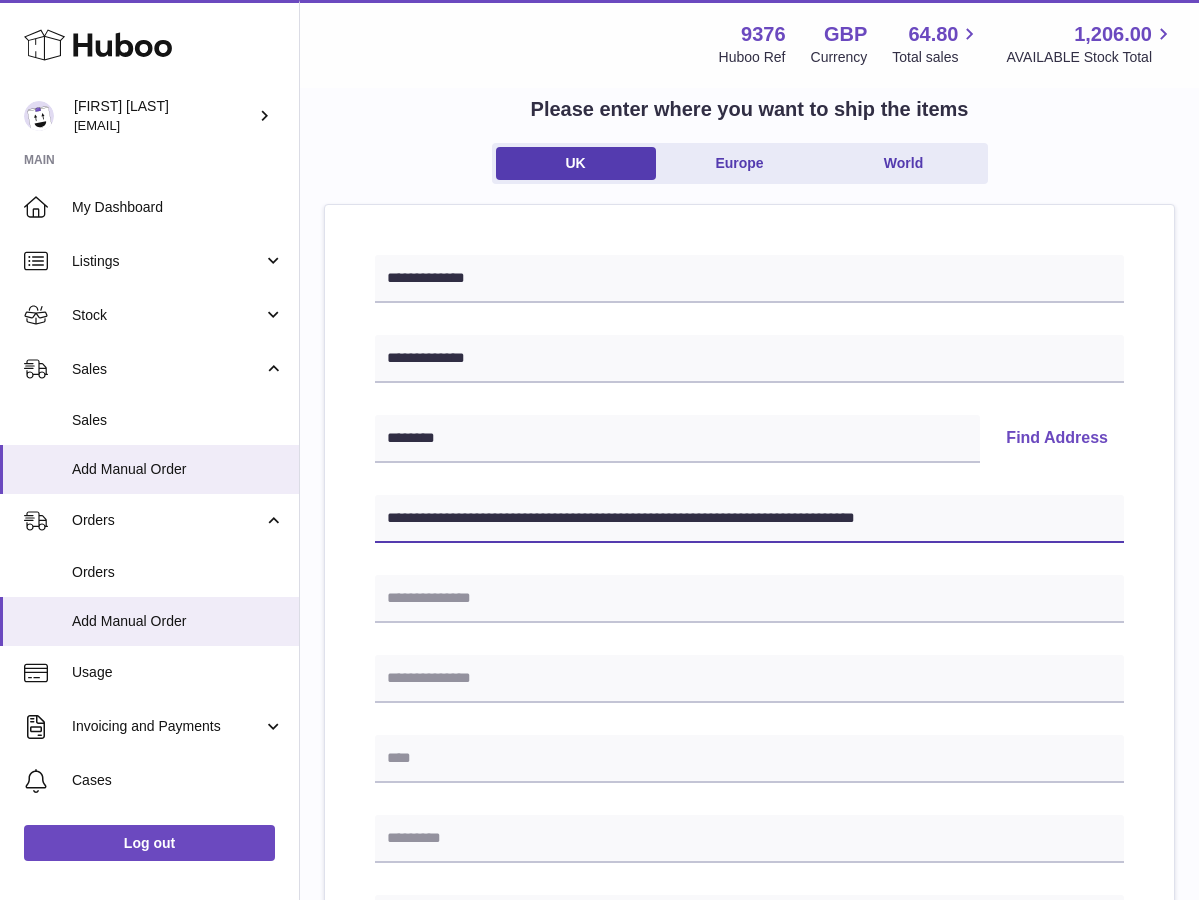 scroll, scrollTop: 128, scrollLeft: 0, axis: vertical 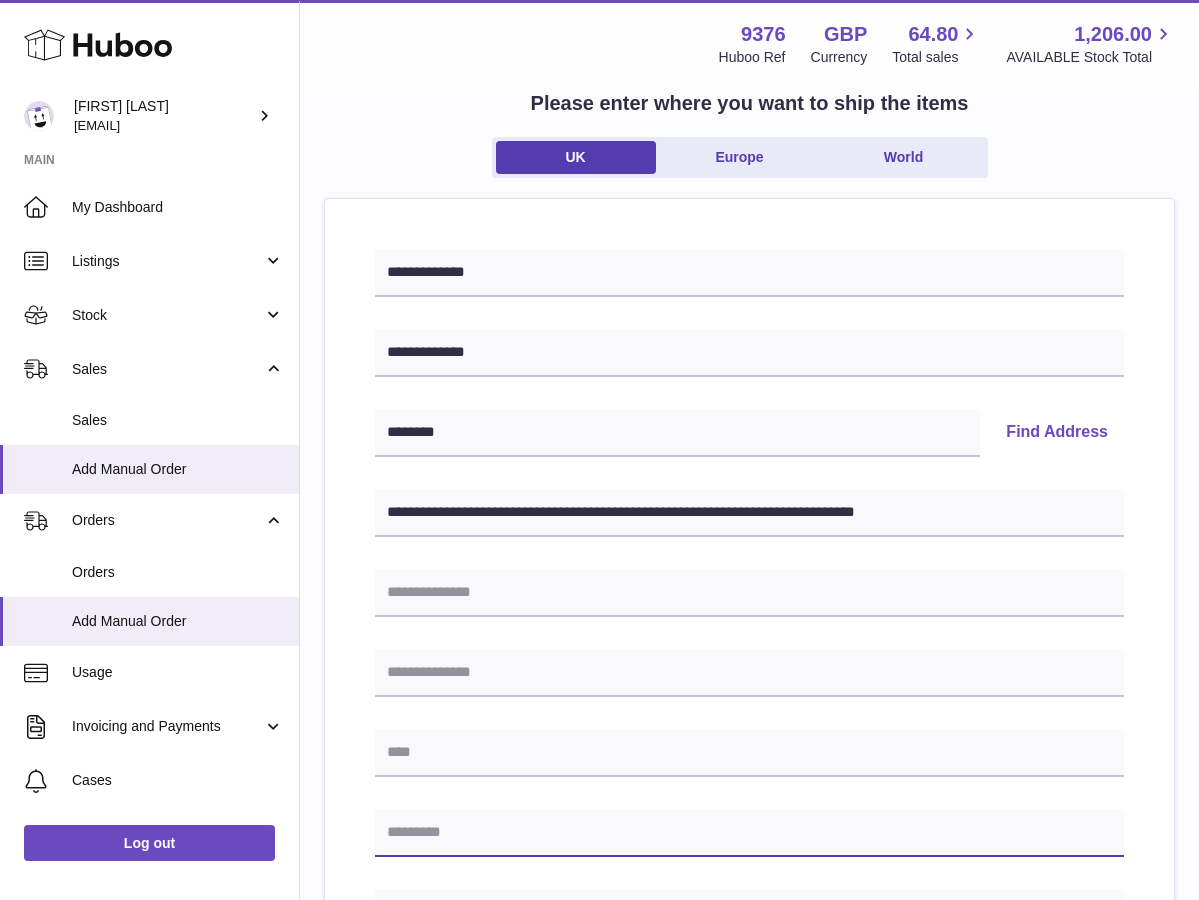 paste on "********" 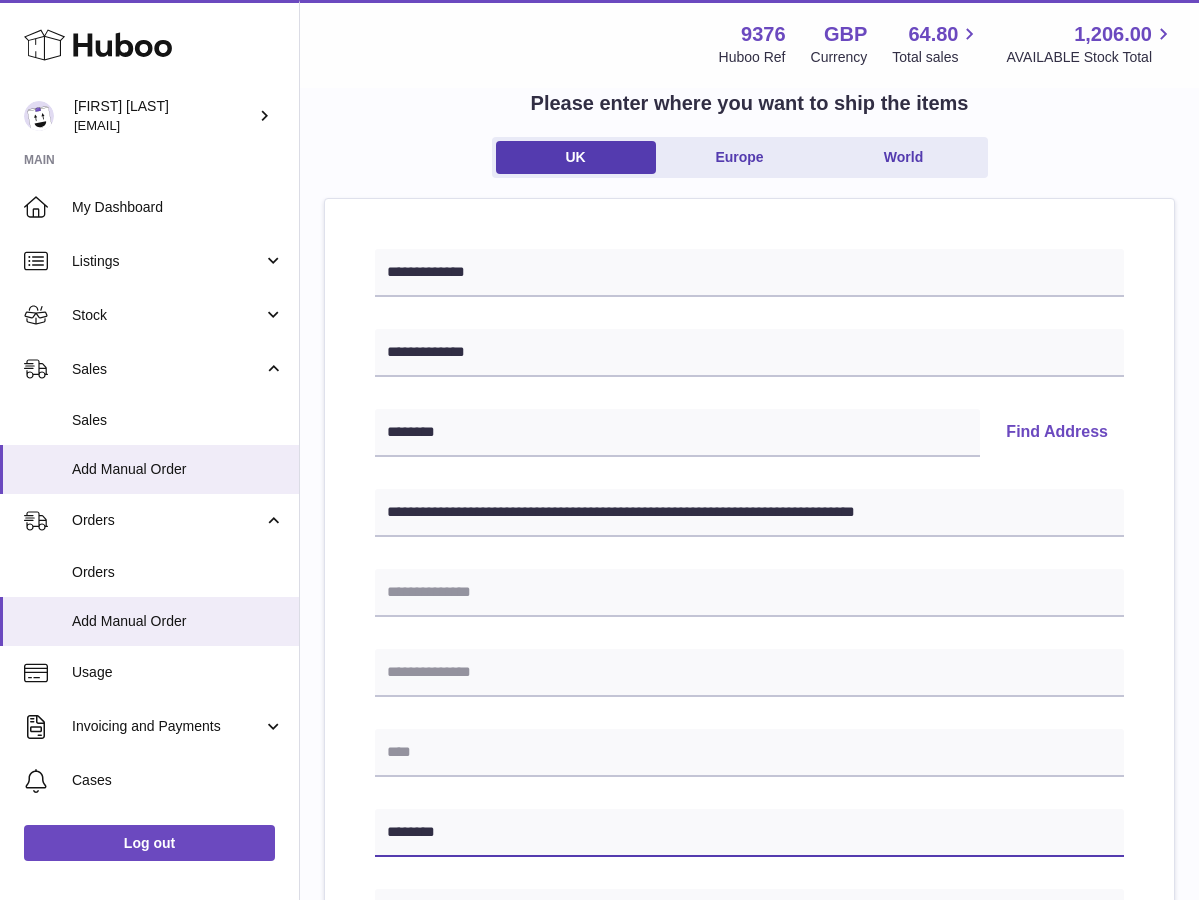 type on "********" 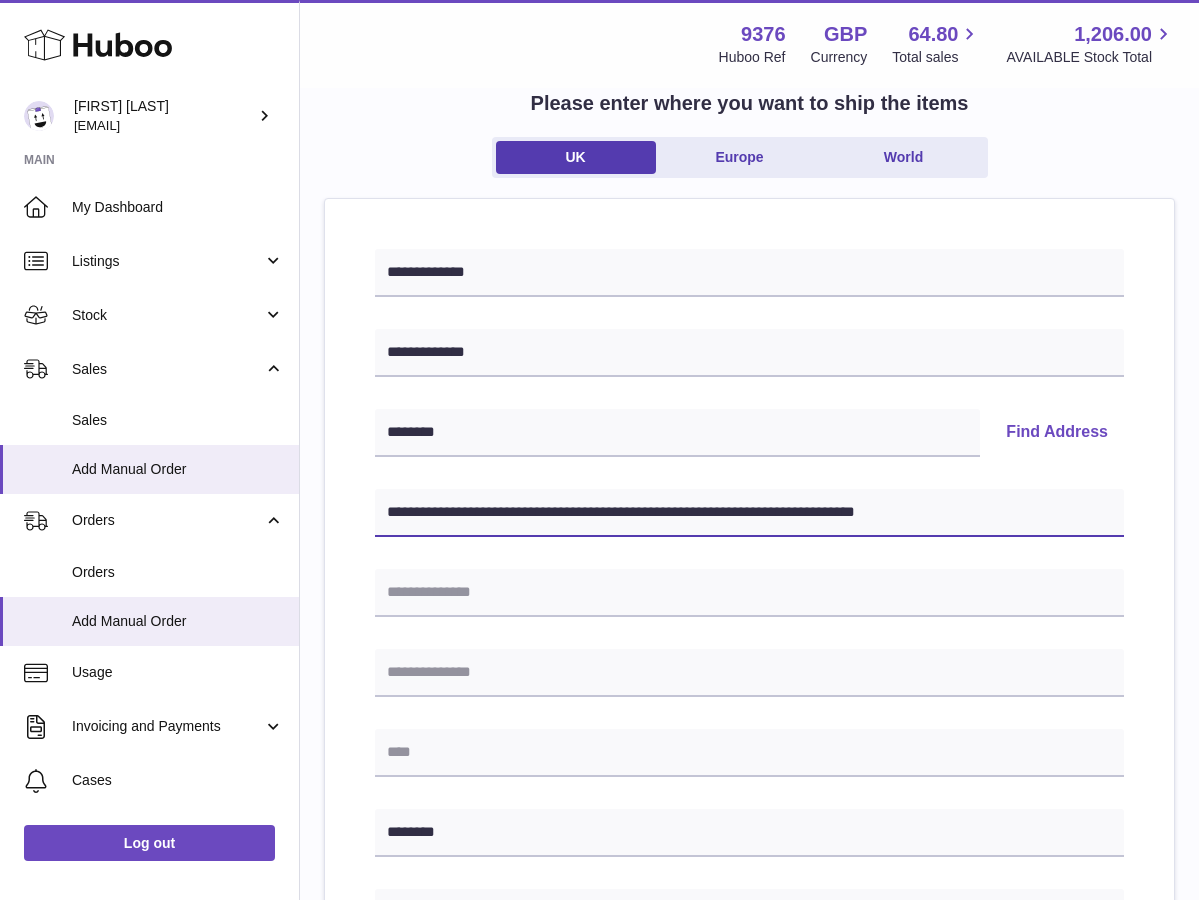drag, startPoint x: 487, startPoint y: 508, endPoint x: 591, endPoint y: 511, distance: 104.04326 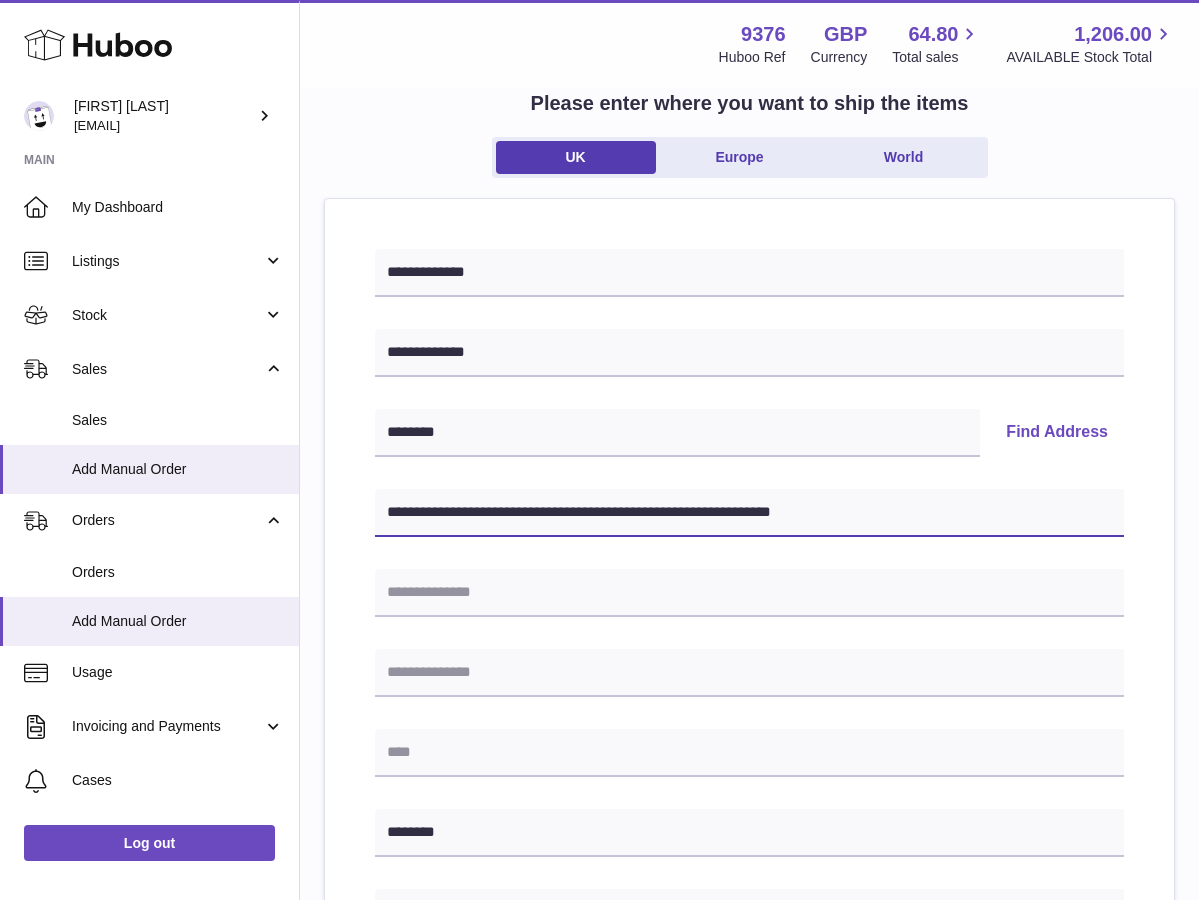 type on "**********" 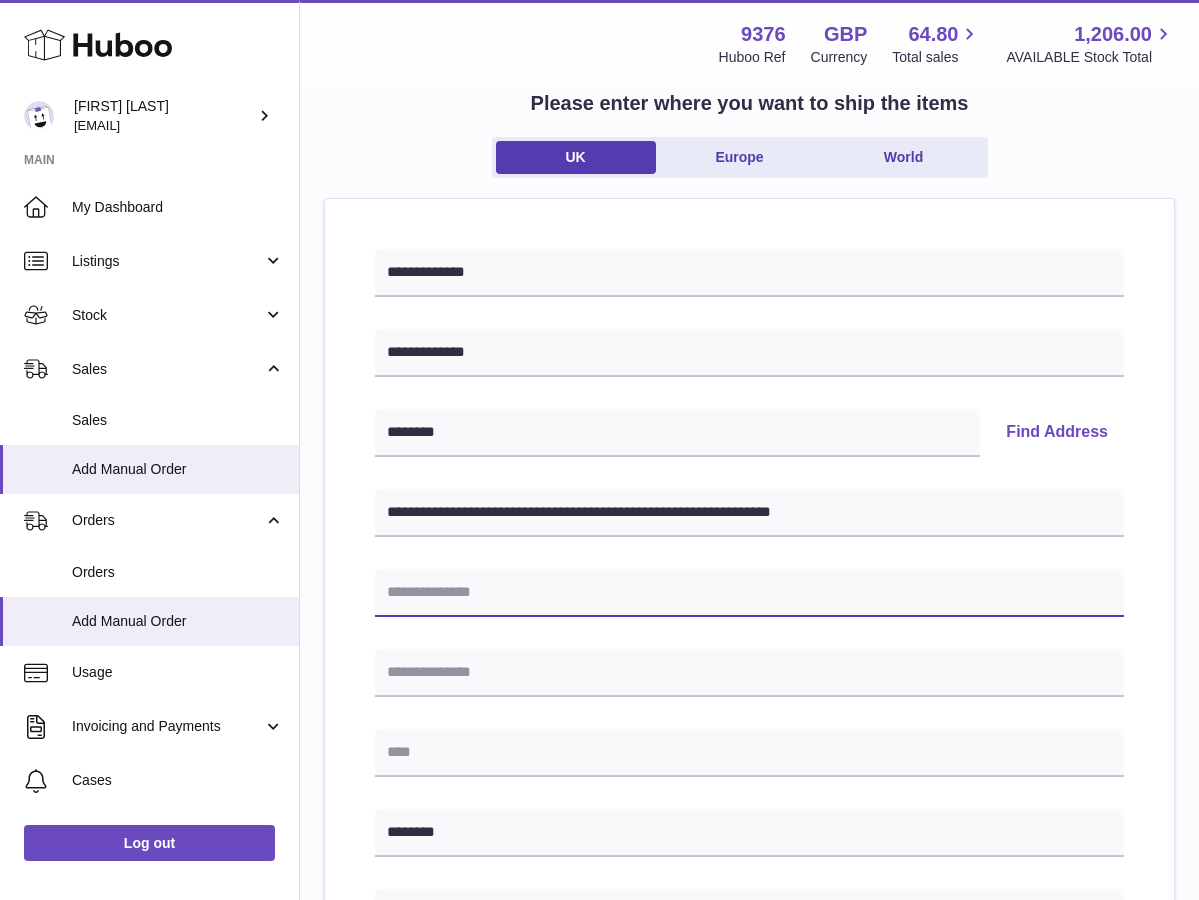 paste on "**********" 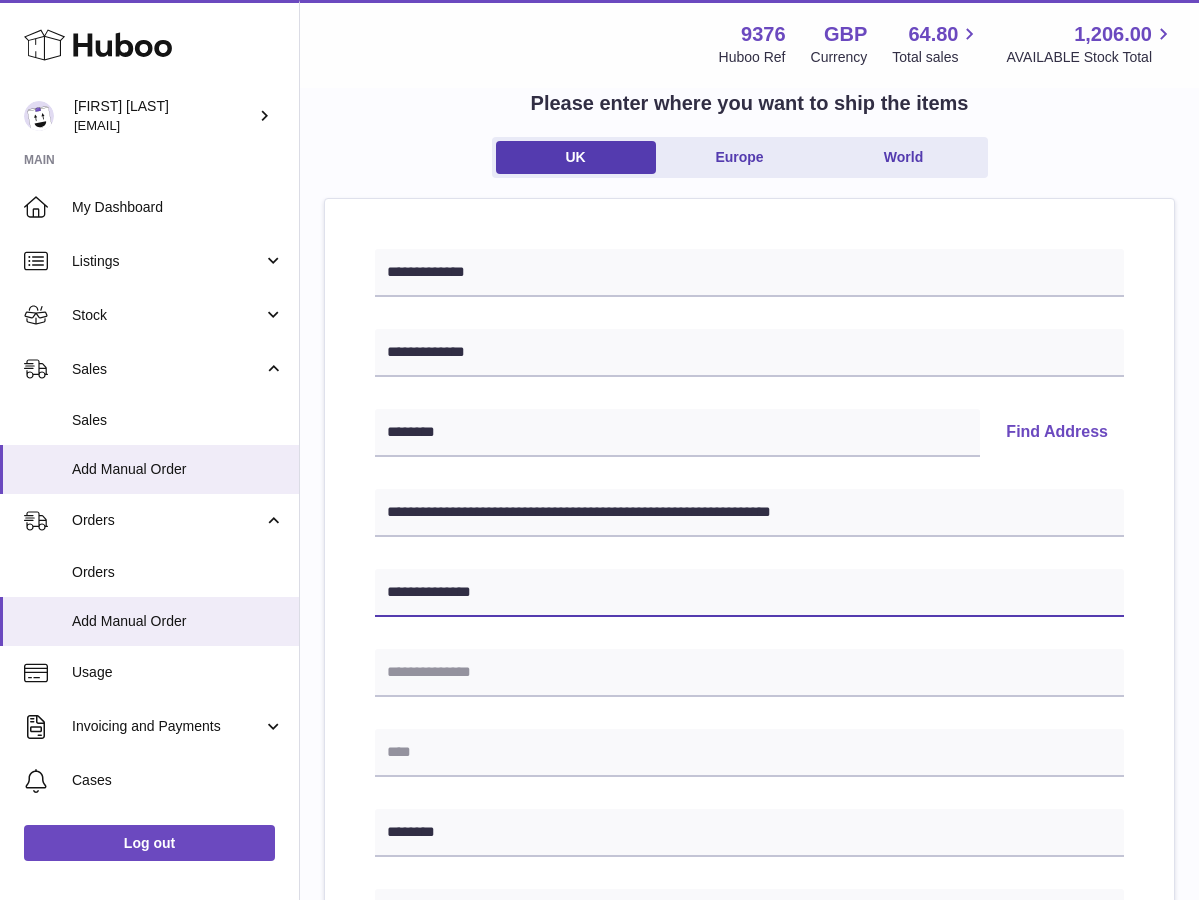 type on "**********" 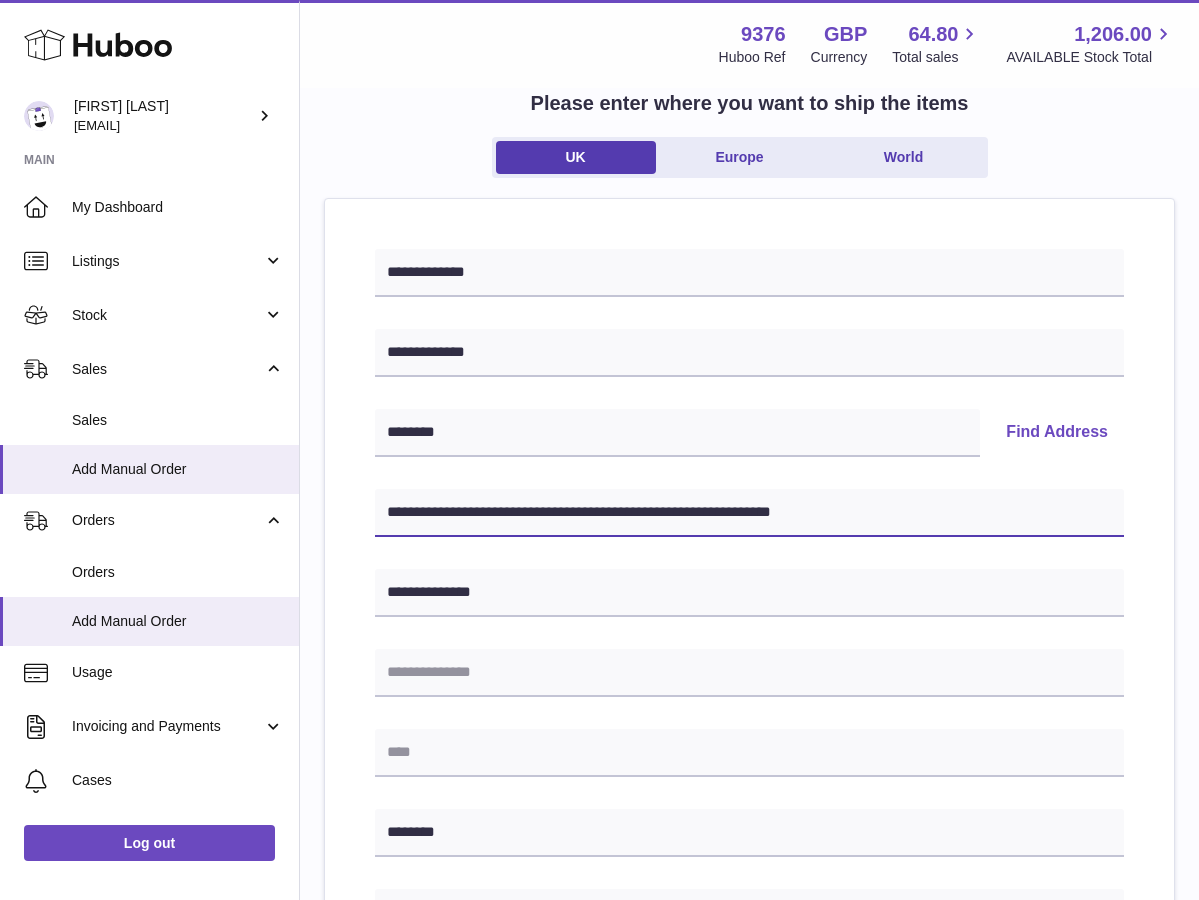 drag, startPoint x: 494, startPoint y: 509, endPoint x: 736, endPoint y: 512, distance: 242.0186 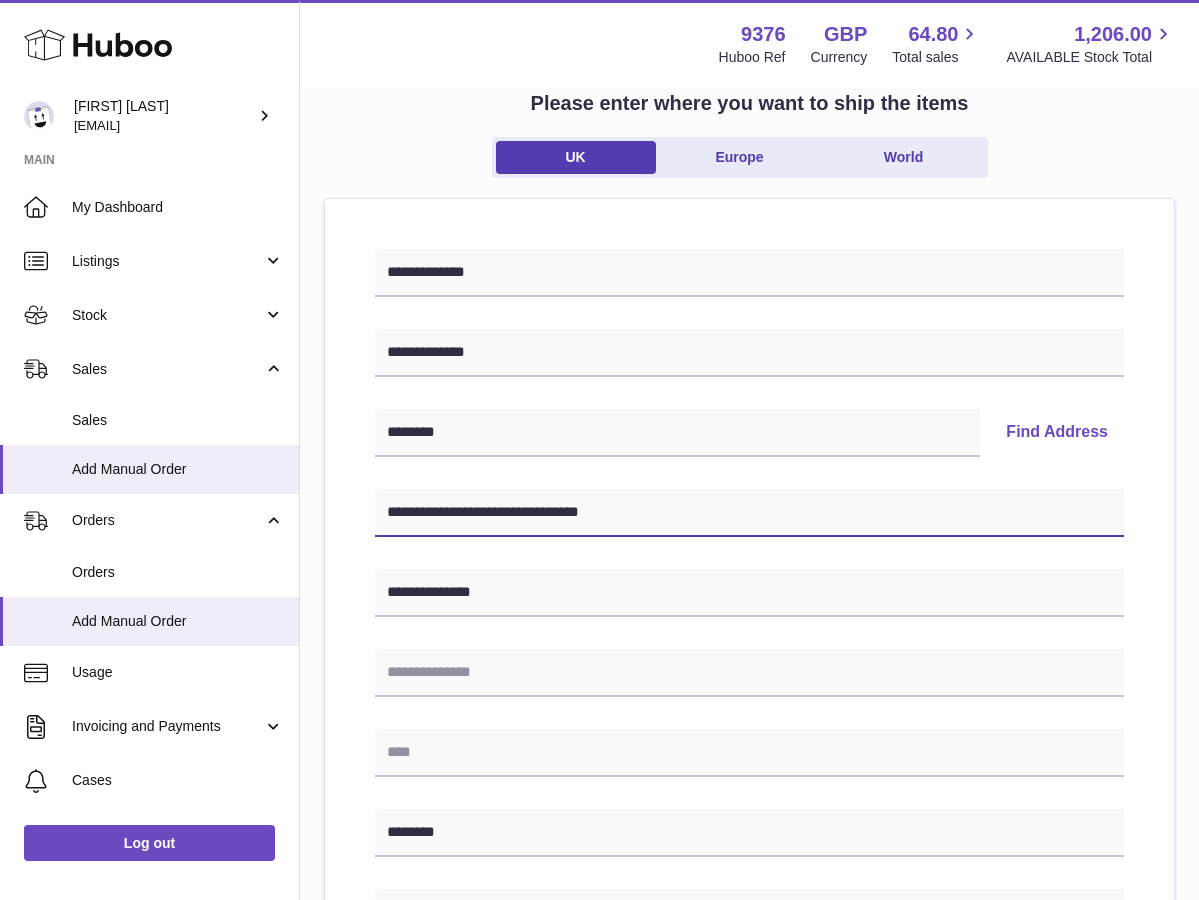 click on "**********" at bounding box center [749, 513] 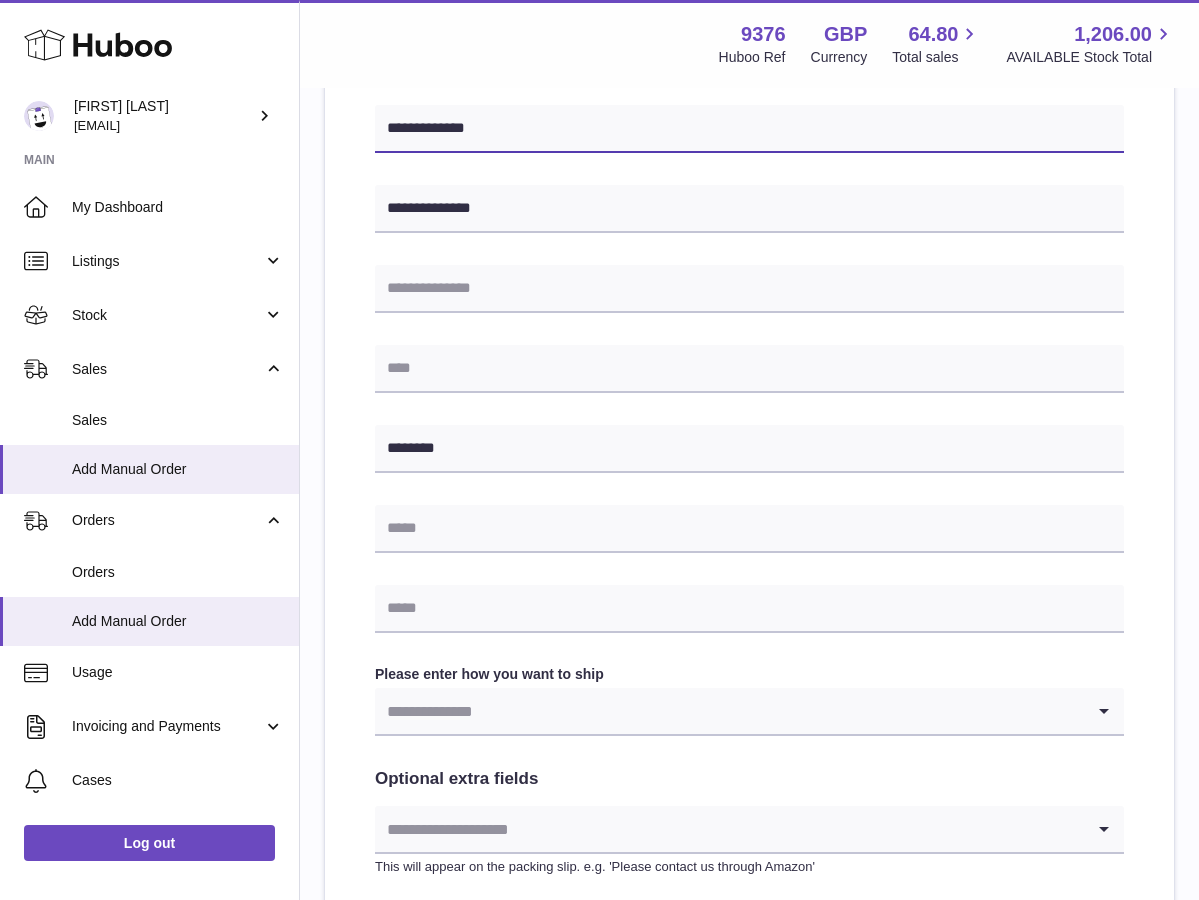 scroll, scrollTop: 516, scrollLeft: 0, axis: vertical 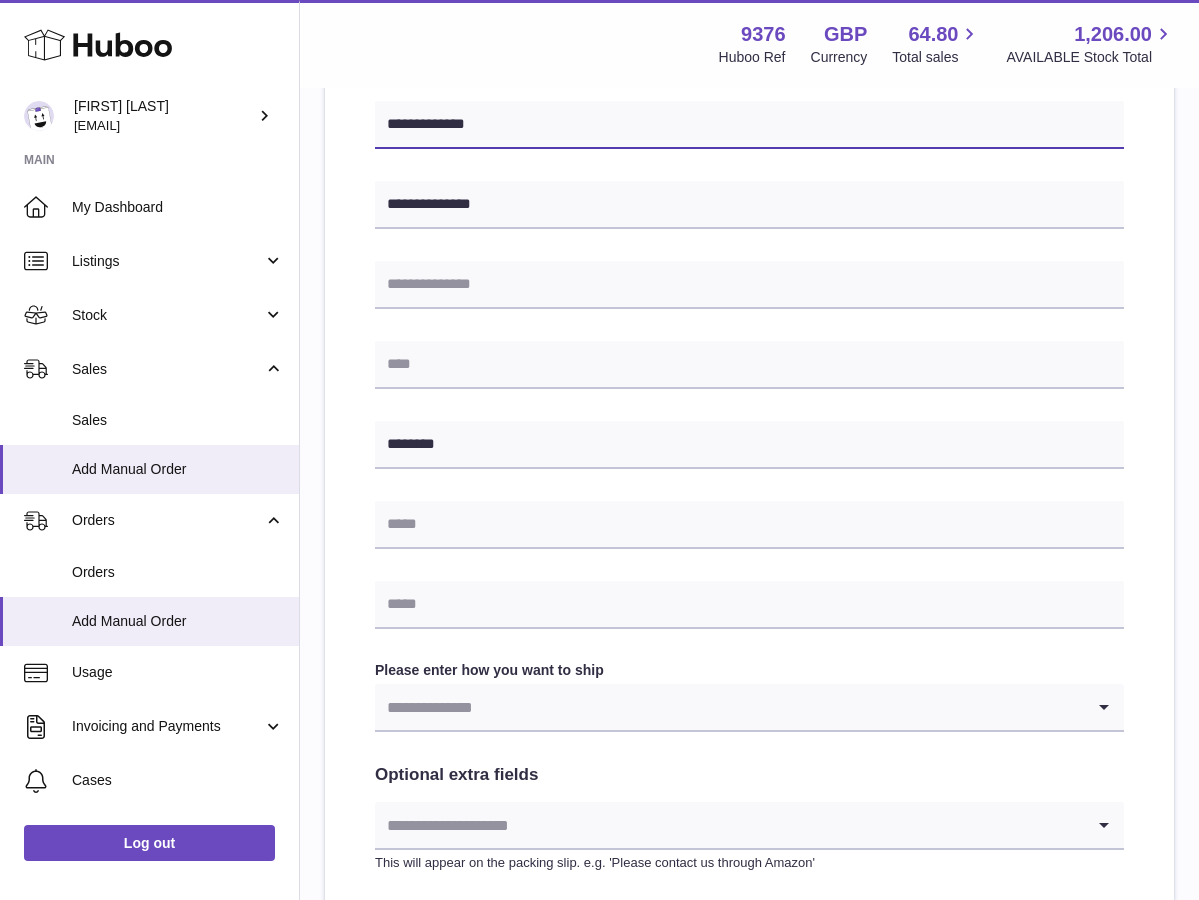 type on "**********" 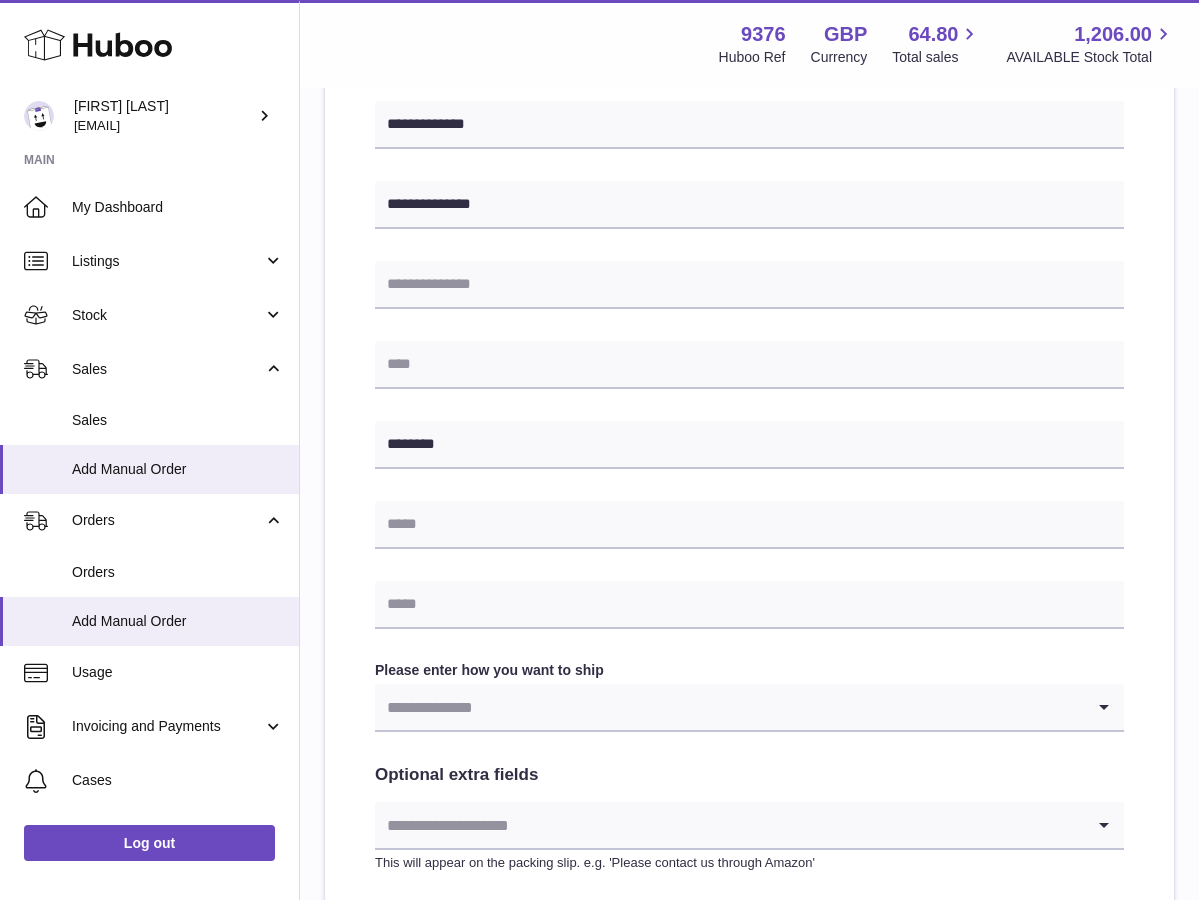 click at bounding box center [729, 707] 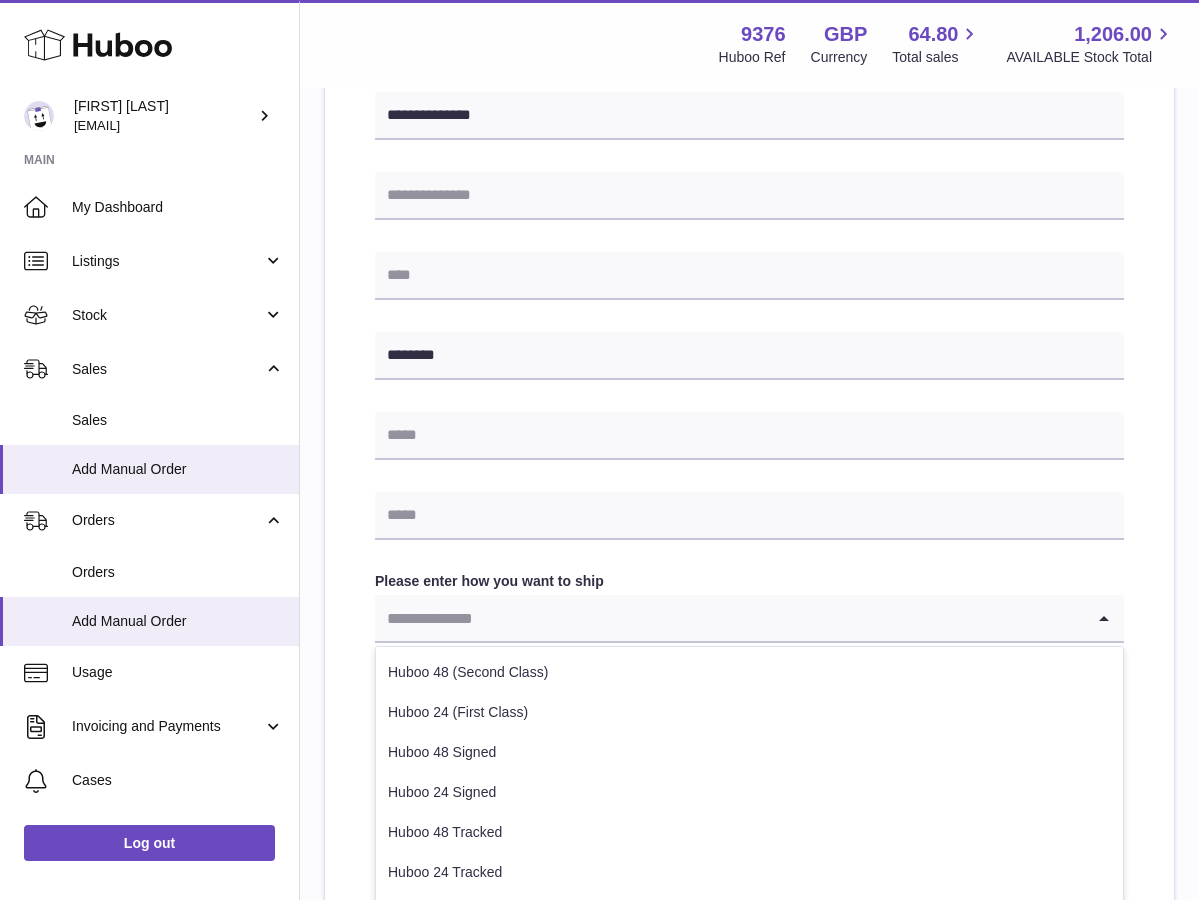 scroll, scrollTop: 633, scrollLeft: 0, axis: vertical 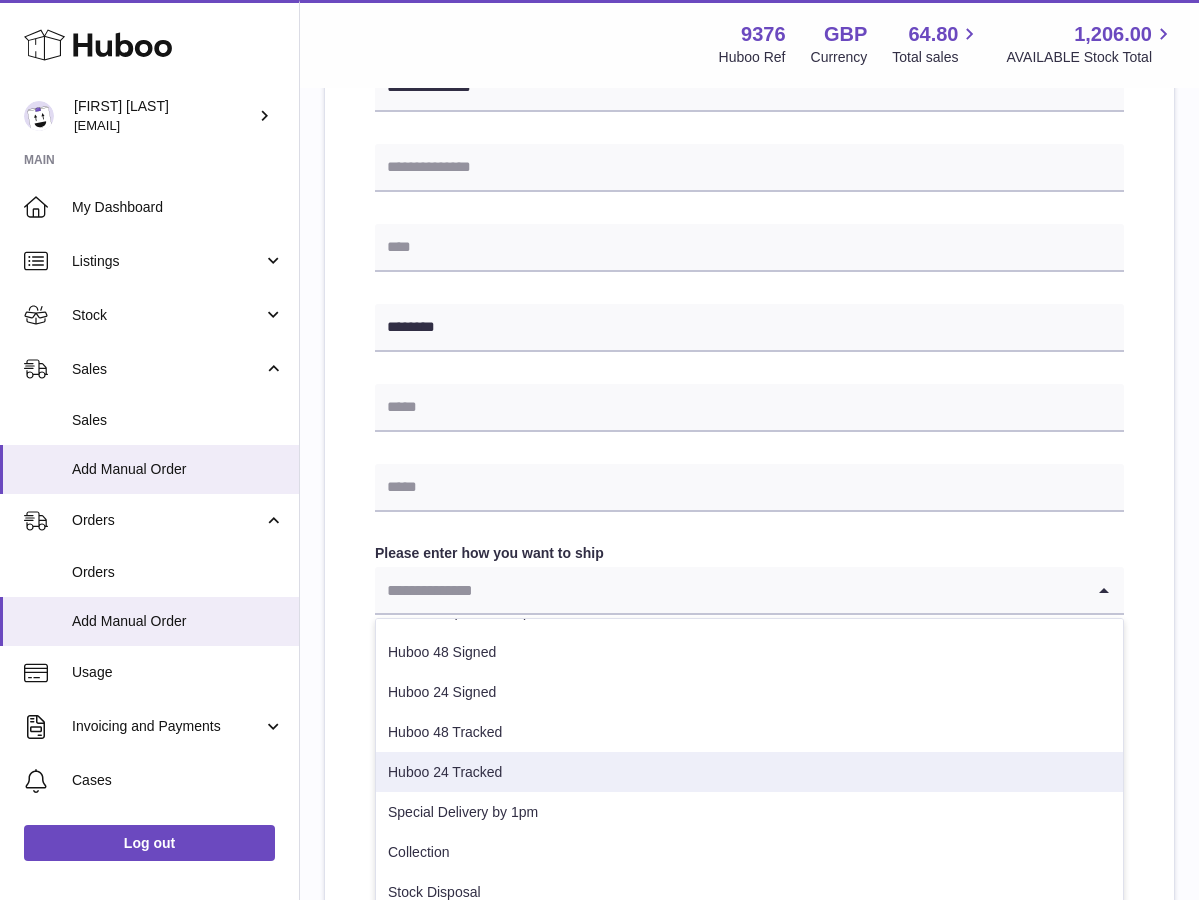 click on "Huboo 24 Tracked" at bounding box center [749, 772] 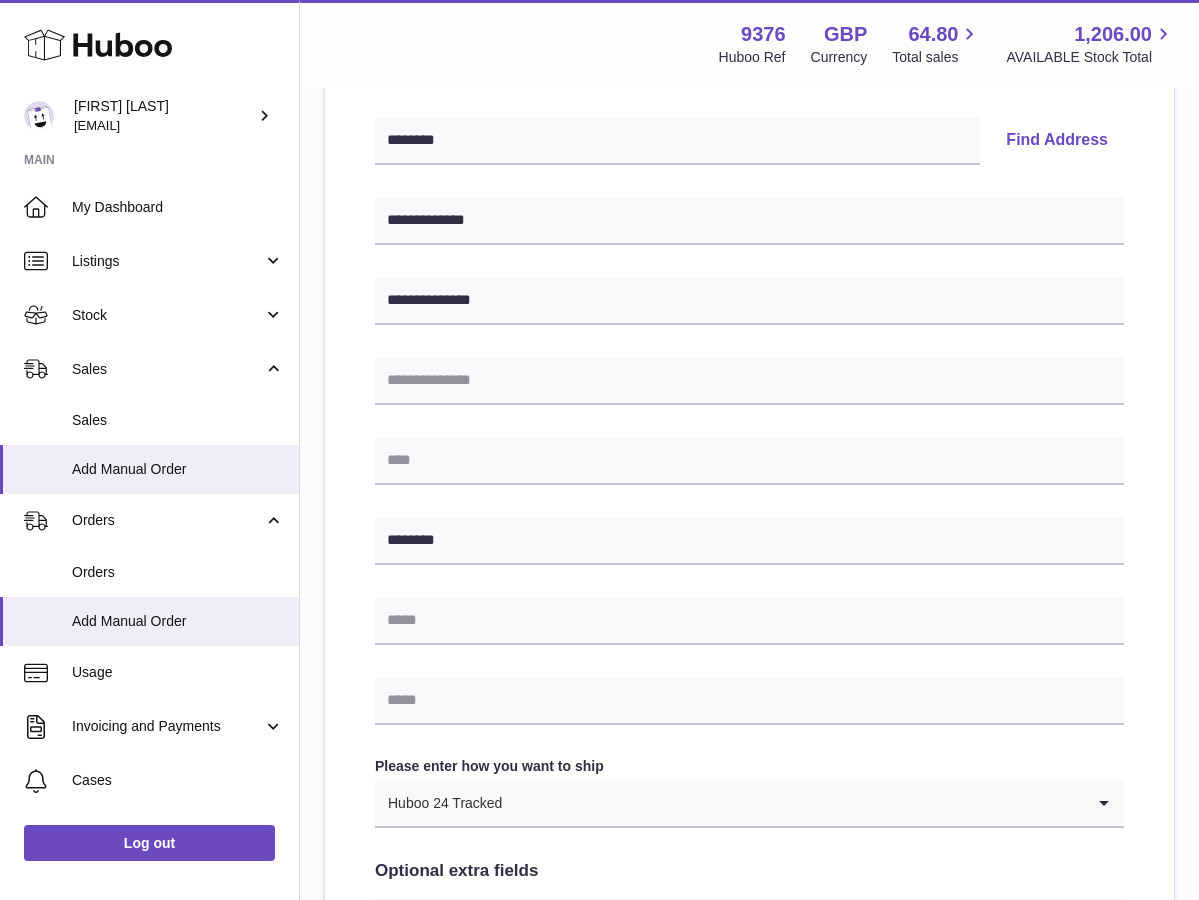 scroll, scrollTop: 420, scrollLeft: 0, axis: vertical 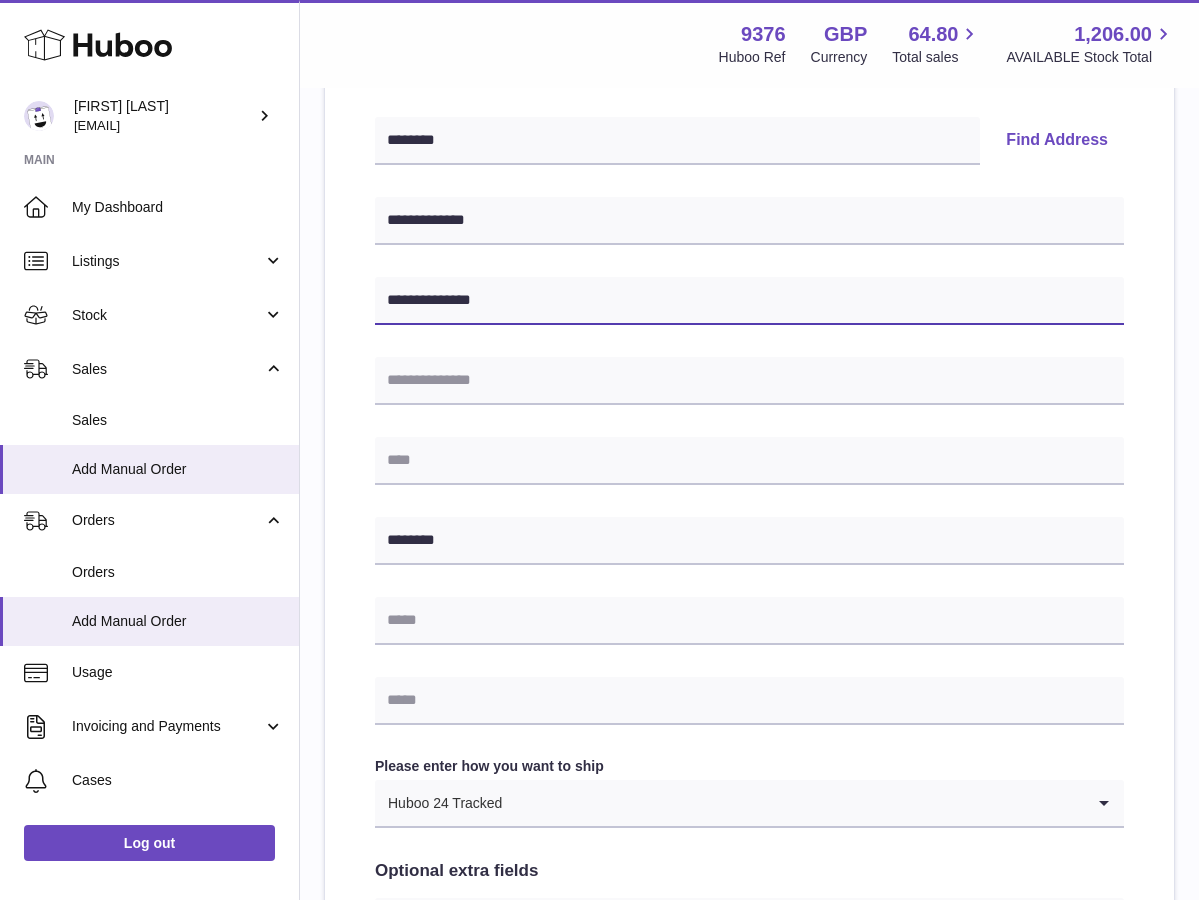 drag, startPoint x: 505, startPoint y: 304, endPoint x: 326, endPoint y: 276, distance: 181.17671 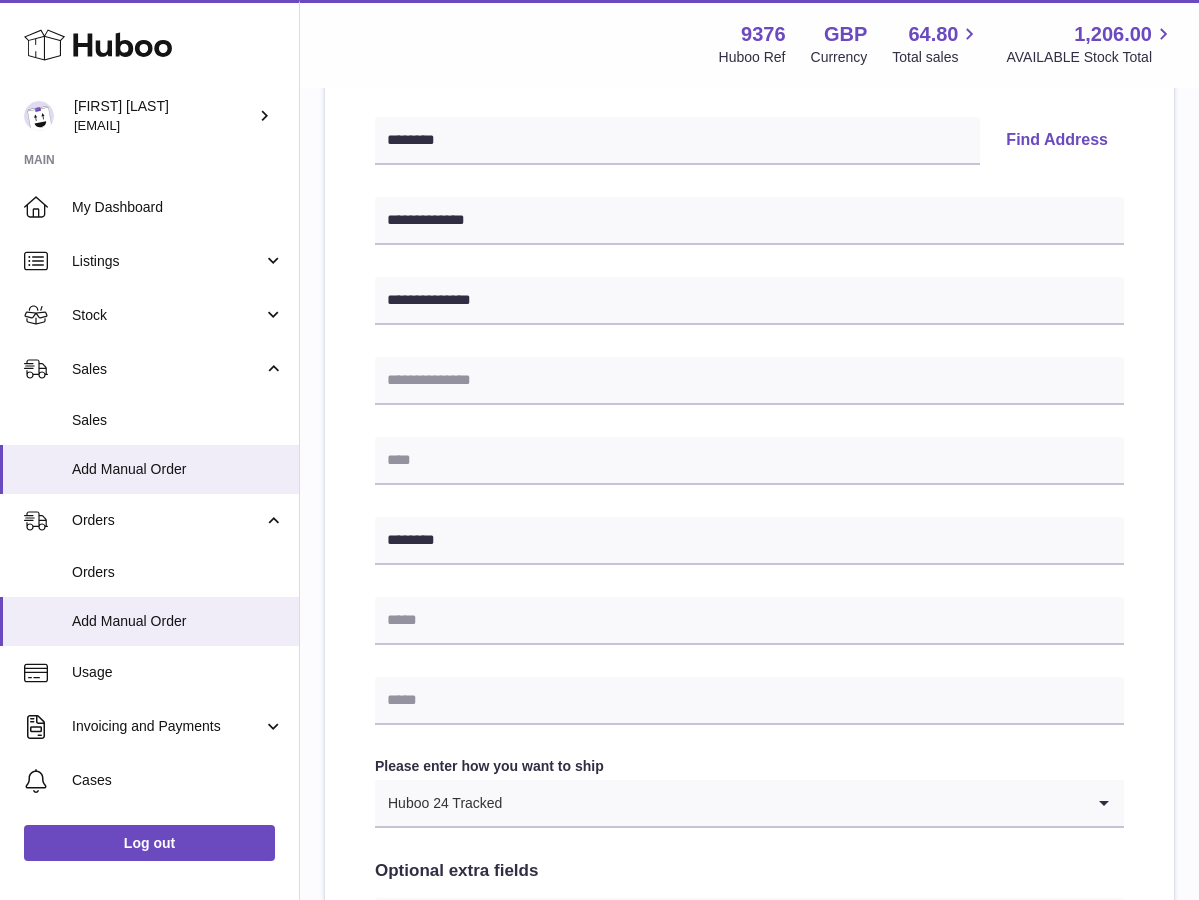 click on "**********" at bounding box center (749, 502) 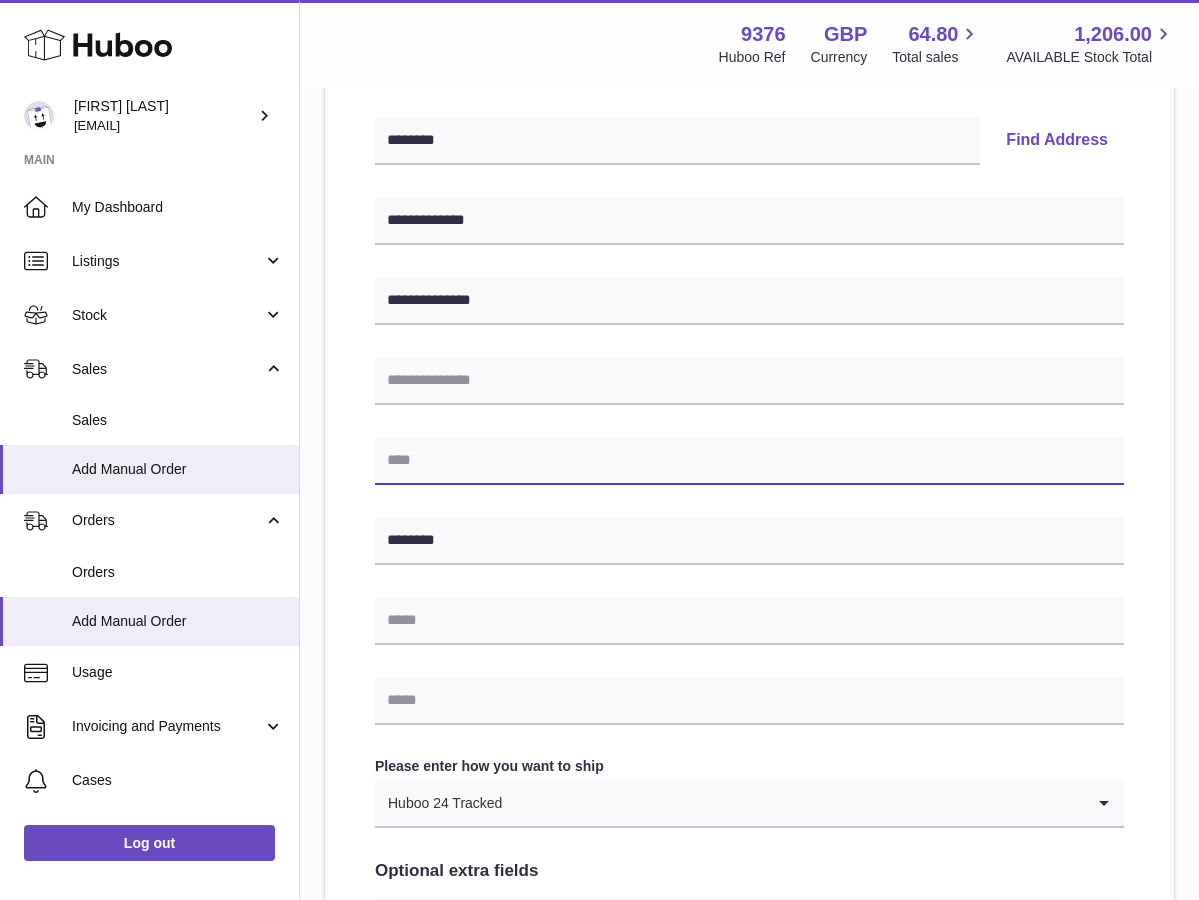 click at bounding box center (749, 461) 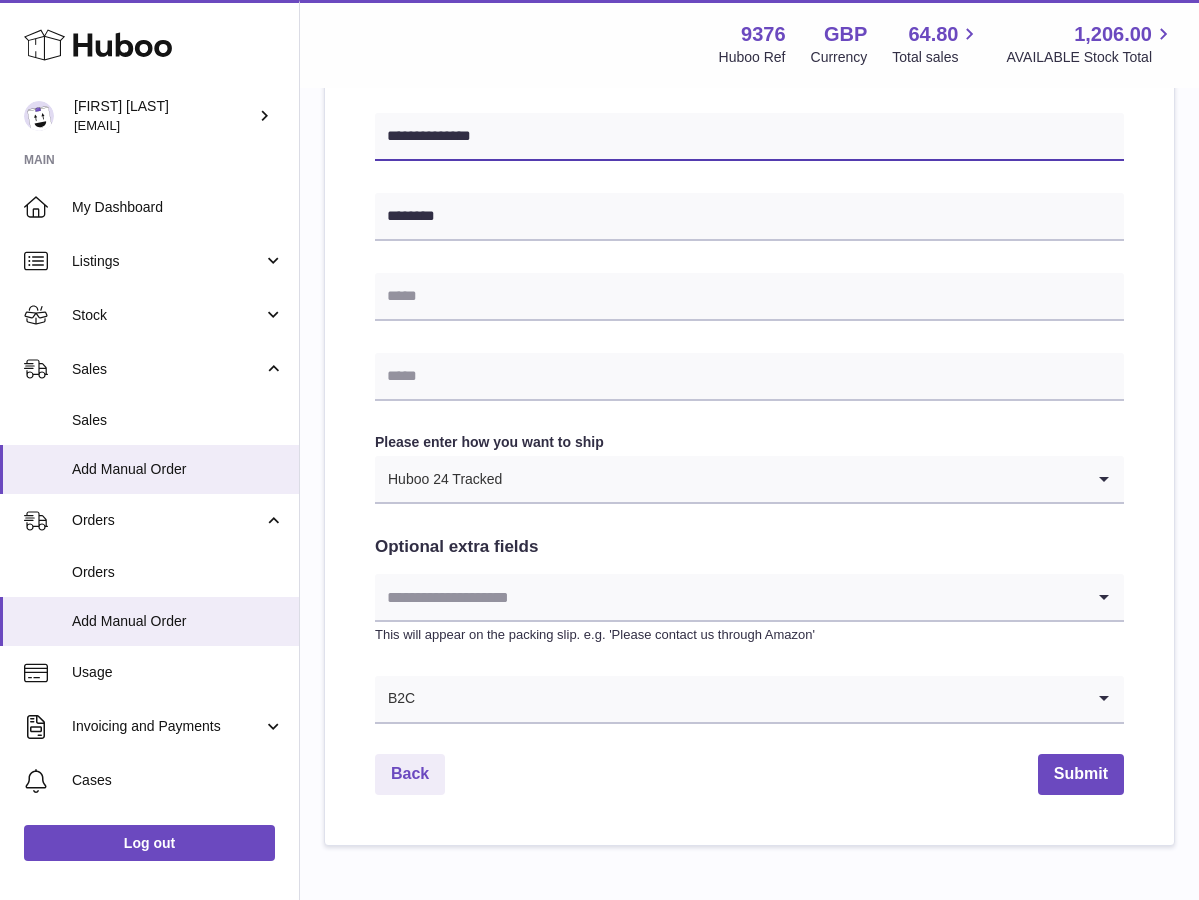 scroll, scrollTop: 758, scrollLeft: 0, axis: vertical 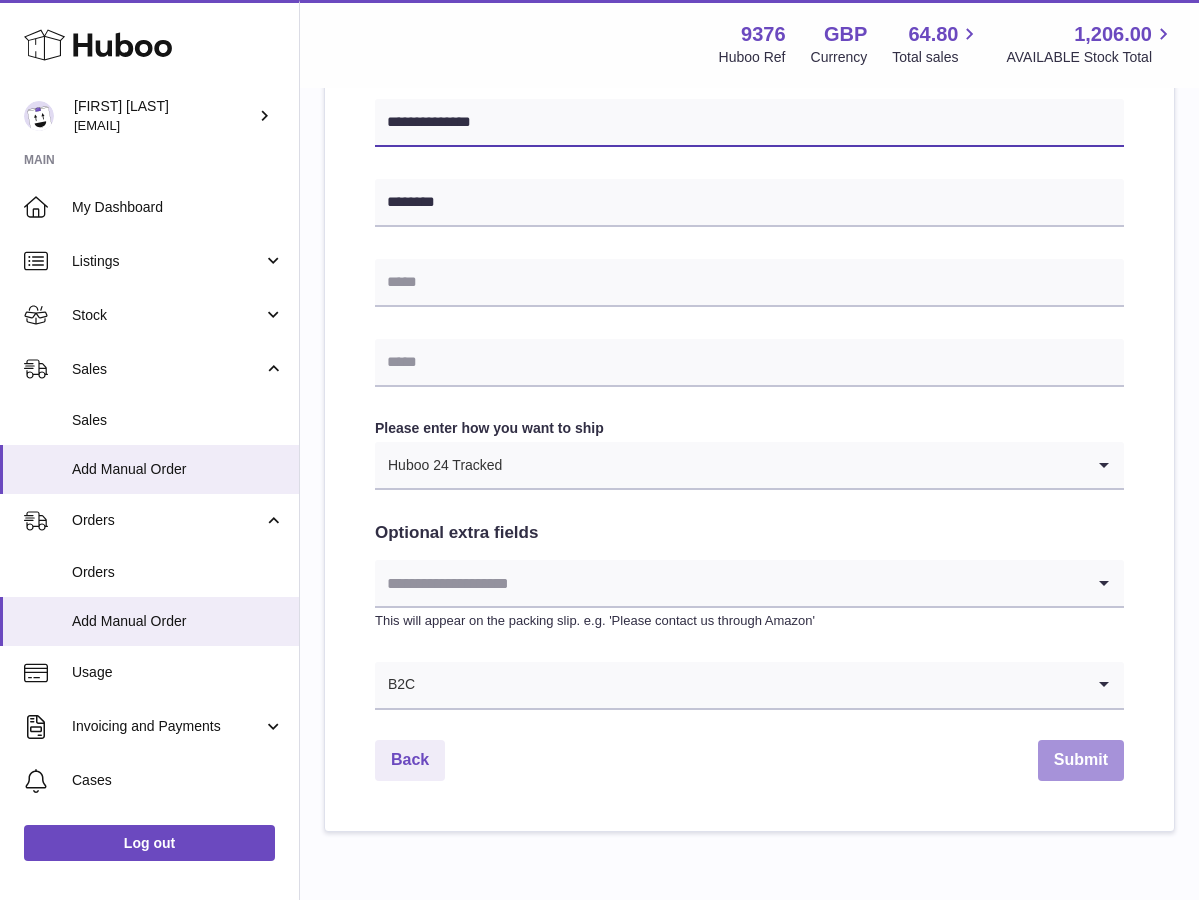 type on "**********" 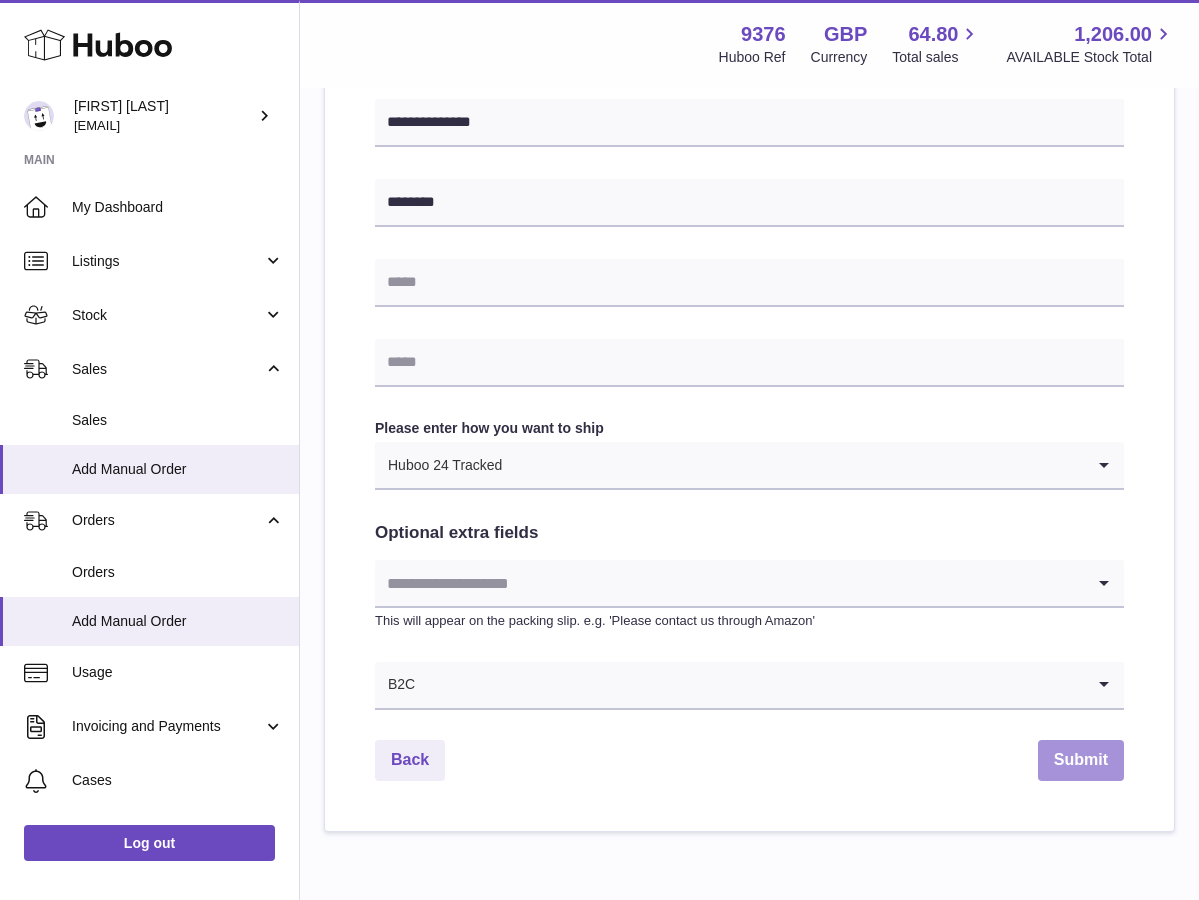 click on "Submit" at bounding box center (1081, 760) 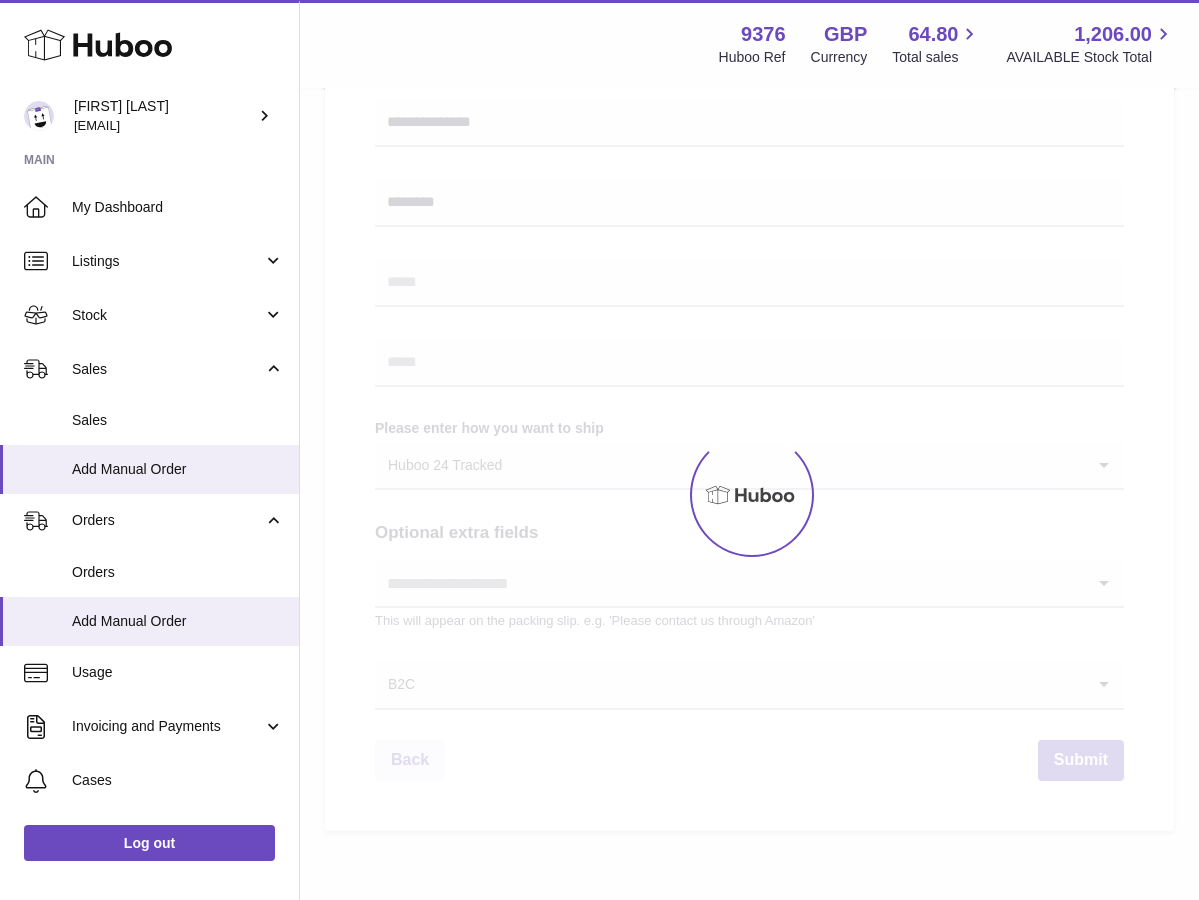 scroll, scrollTop: 0, scrollLeft: 0, axis: both 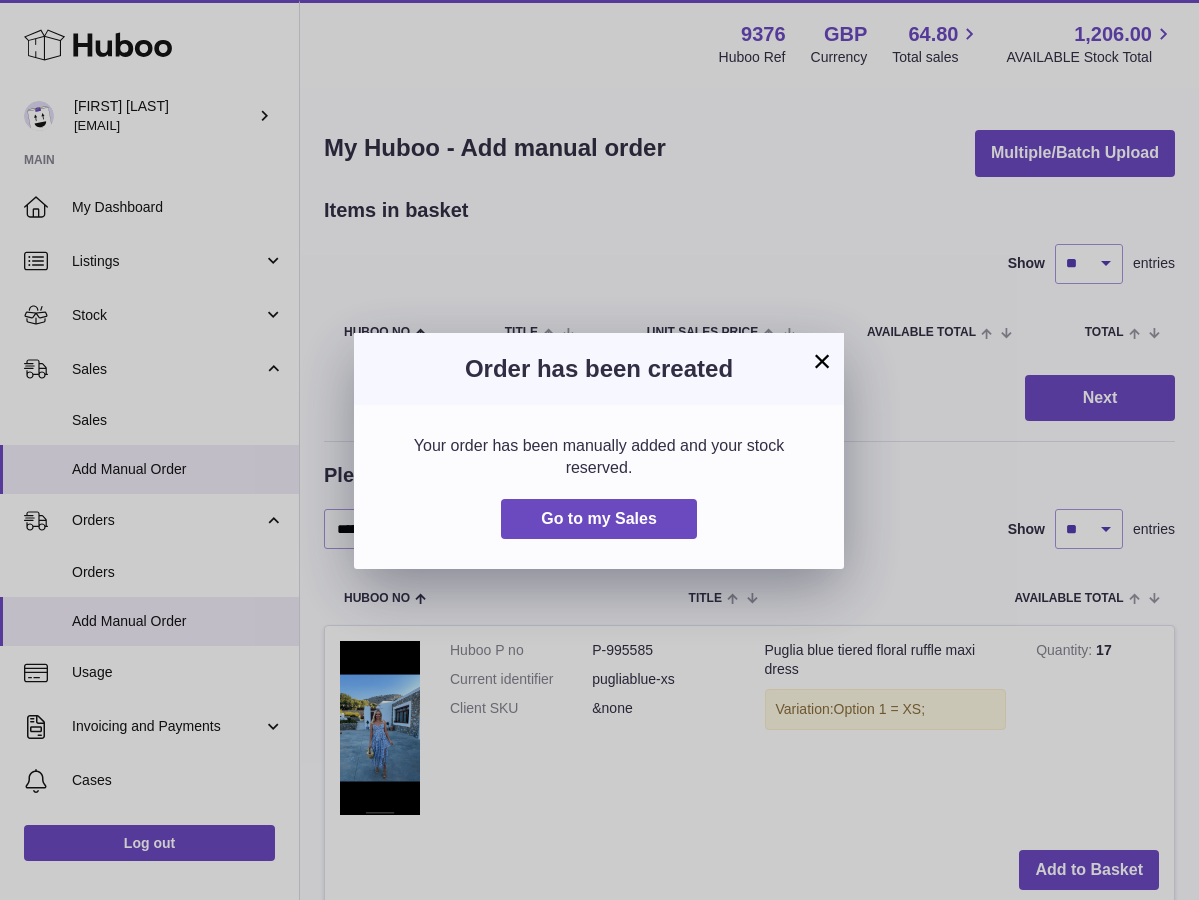 click on "×" at bounding box center [822, 361] 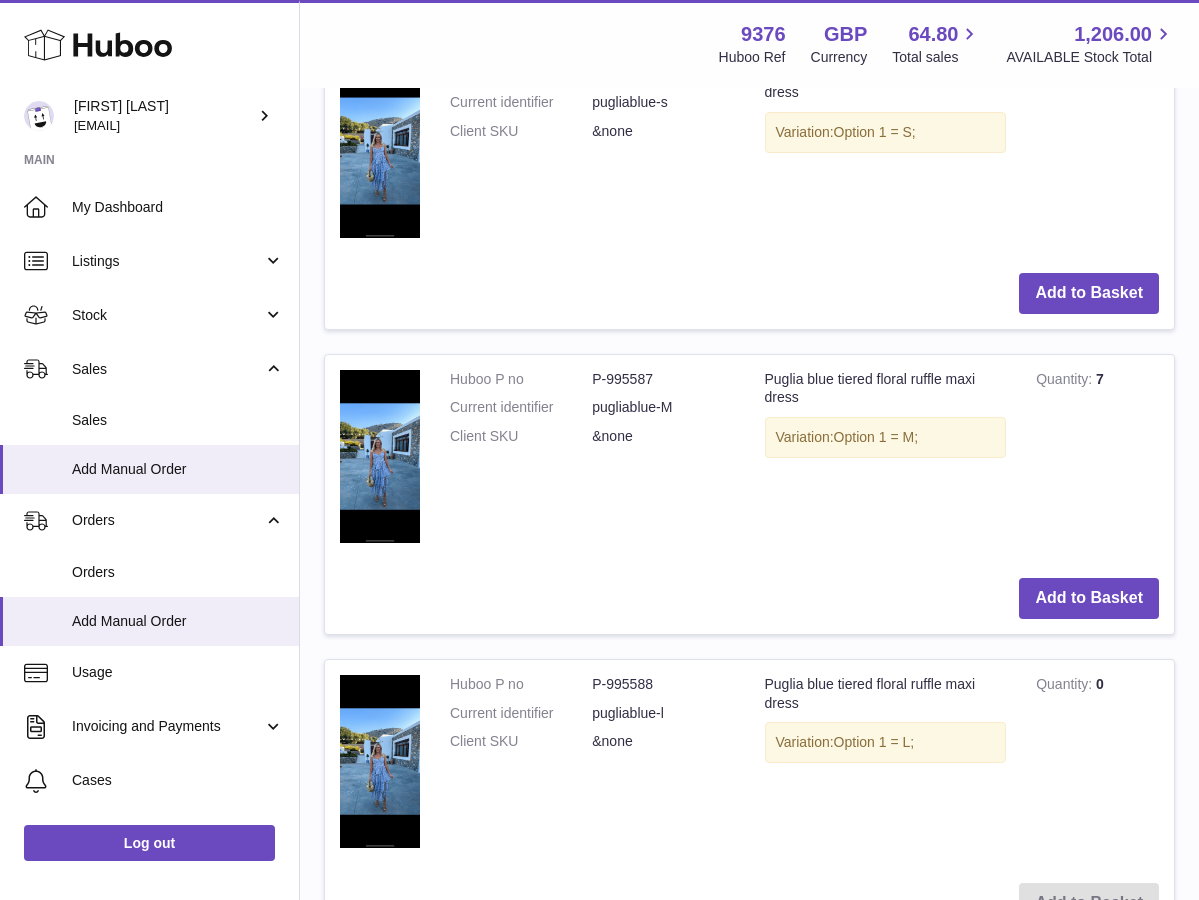 scroll, scrollTop: 884, scrollLeft: 0, axis: vertical 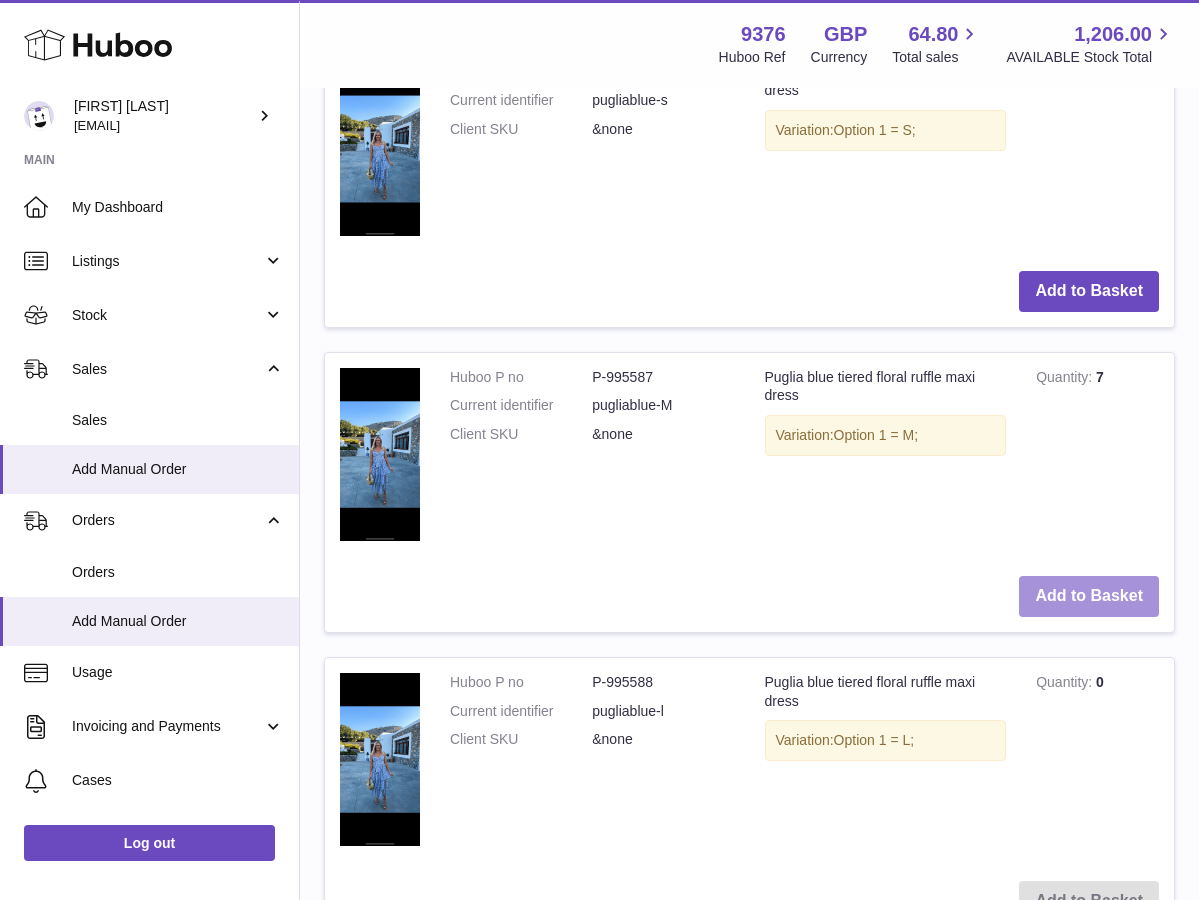 click on "Add to Basket" at bounding box center (1089, 596) 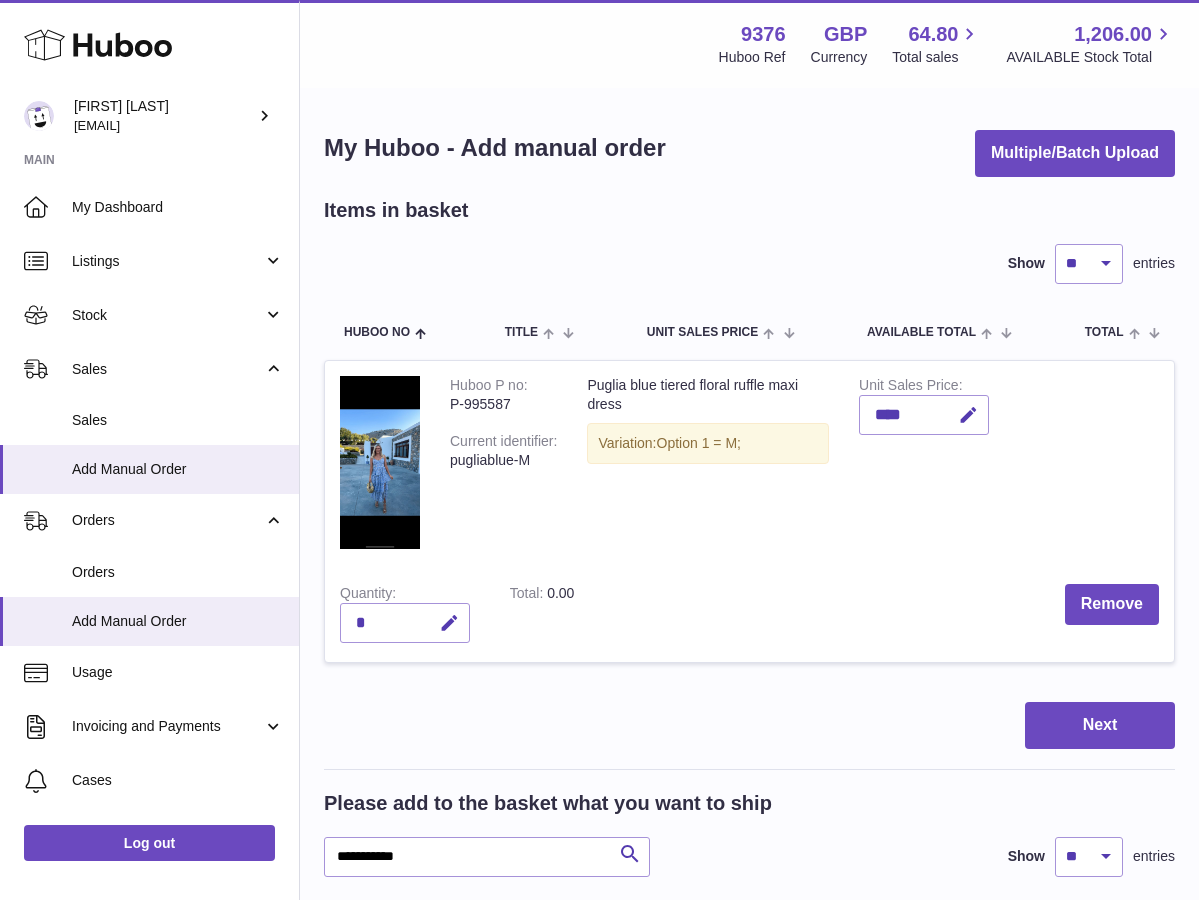 scroll, scrollTop: 0, scrollLeft: 0, axis: both 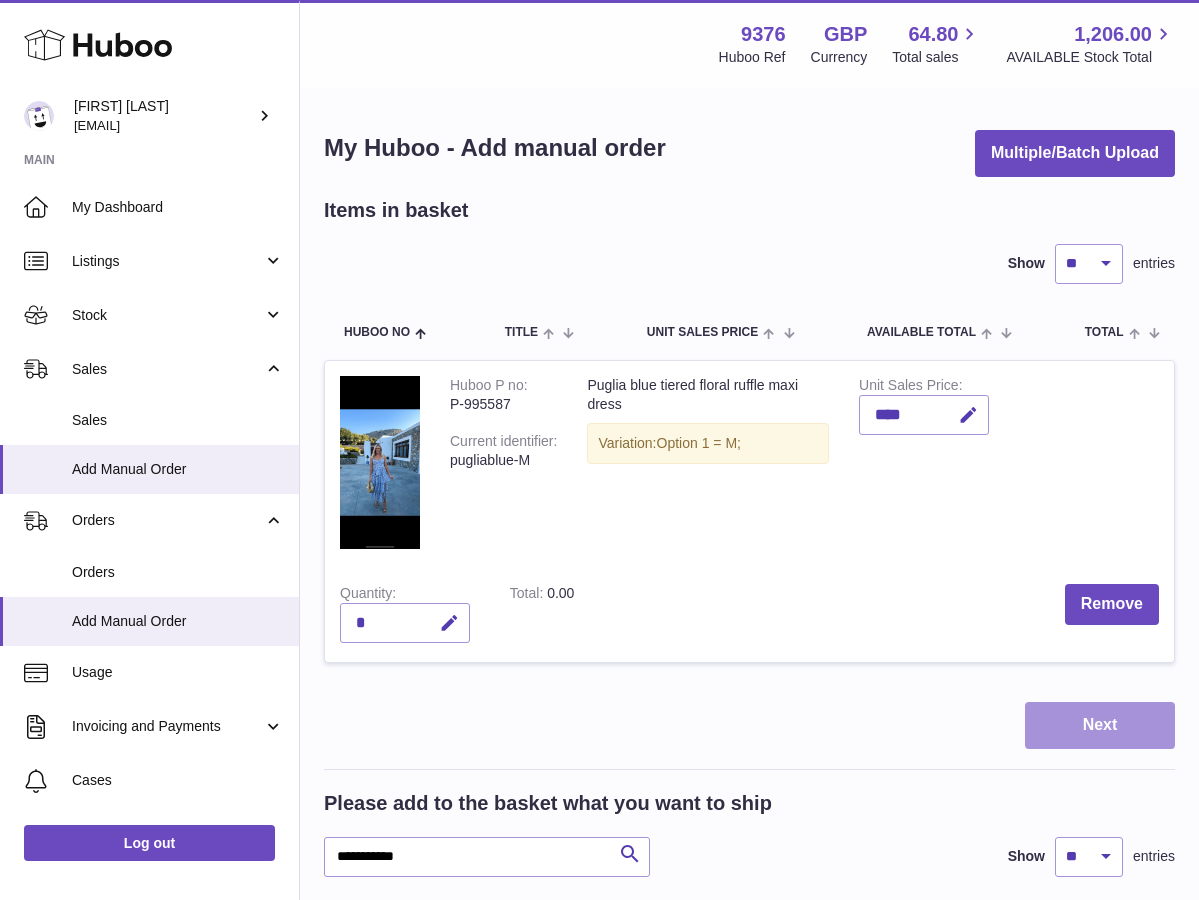 click on "Next" at bounding box center [1100, 725] 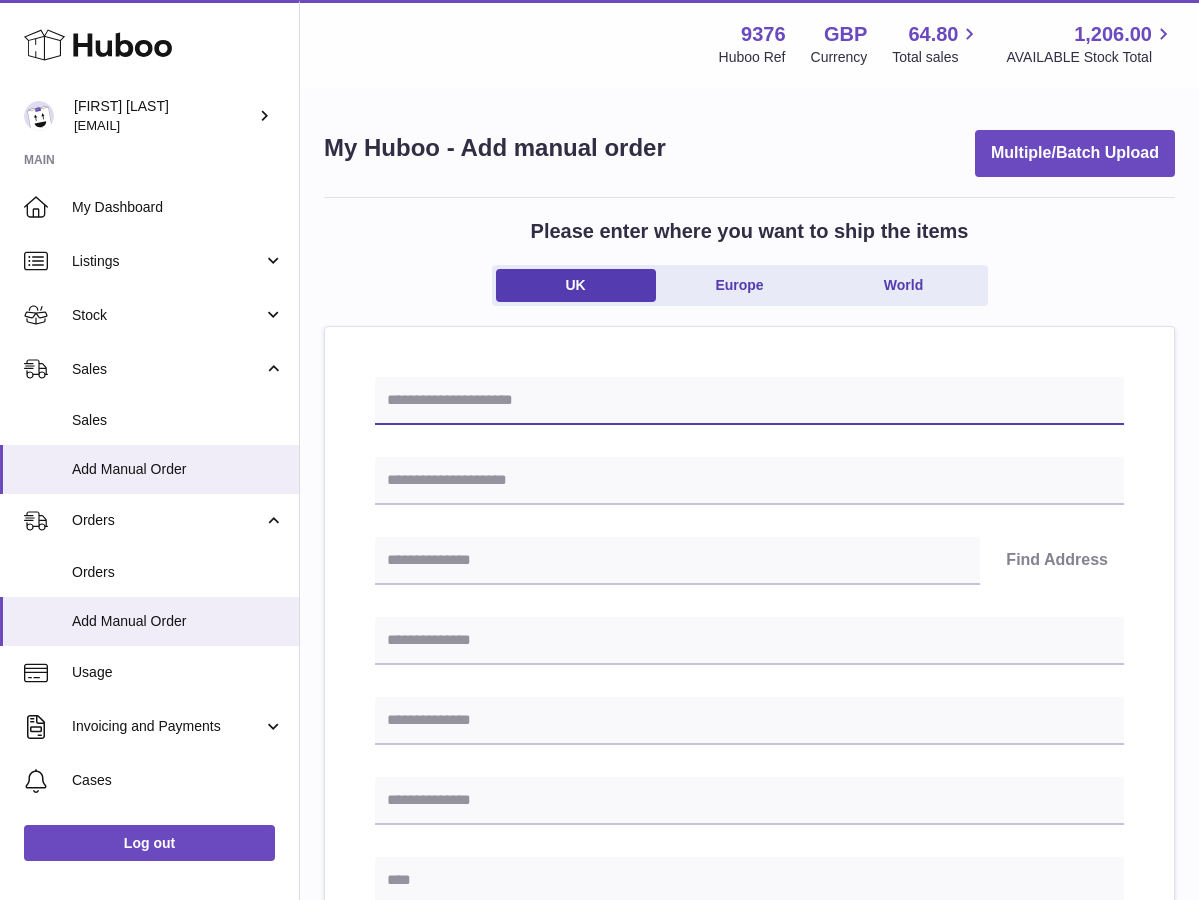 click at bounding box center (749, 401) 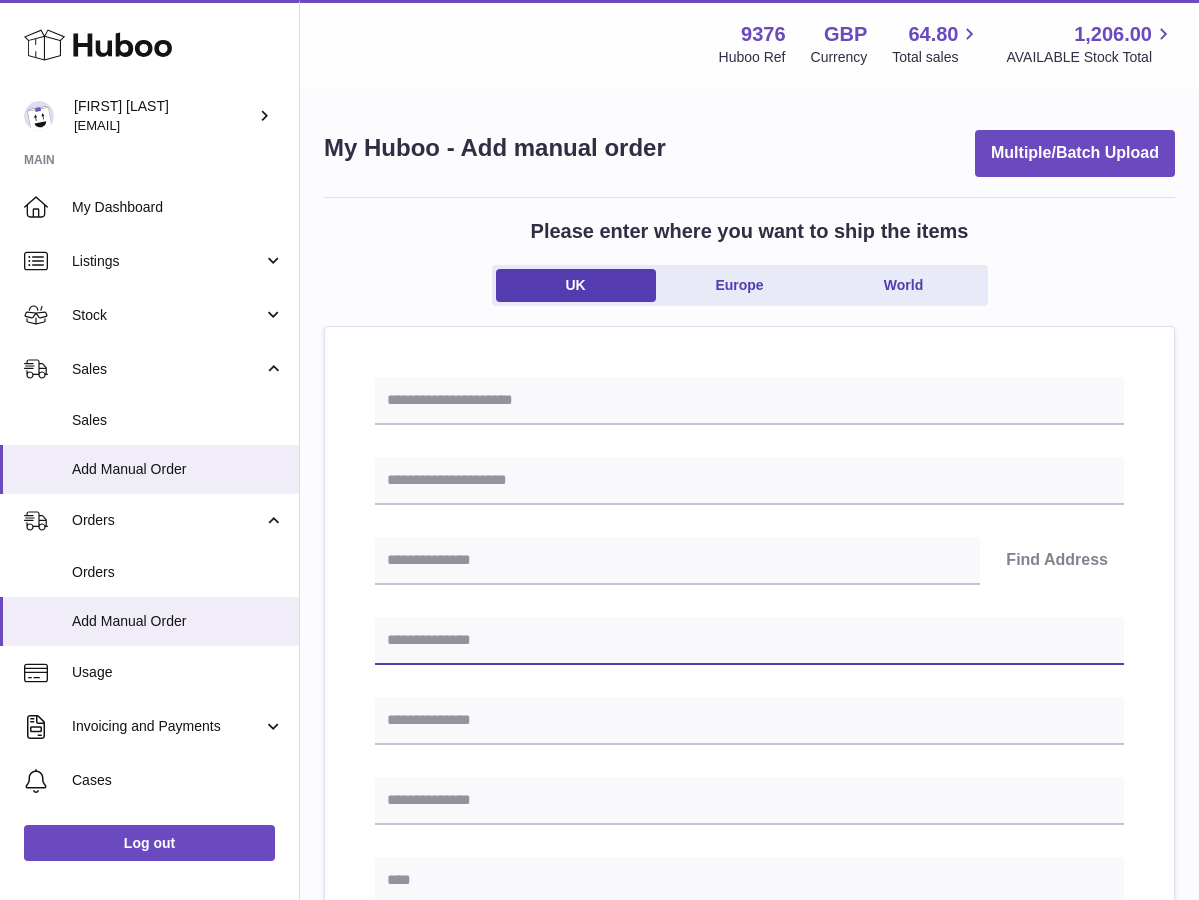 paste on "**********" 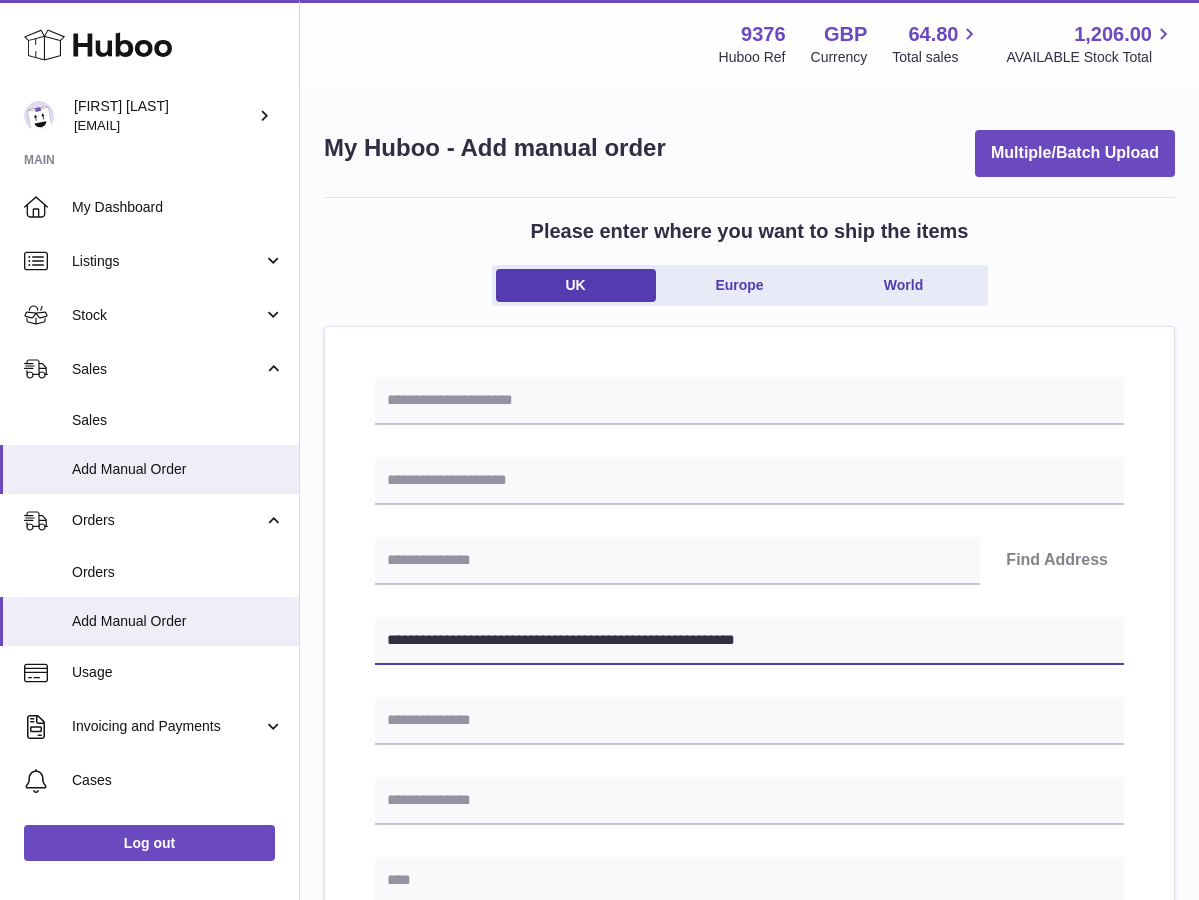 type on "**********" 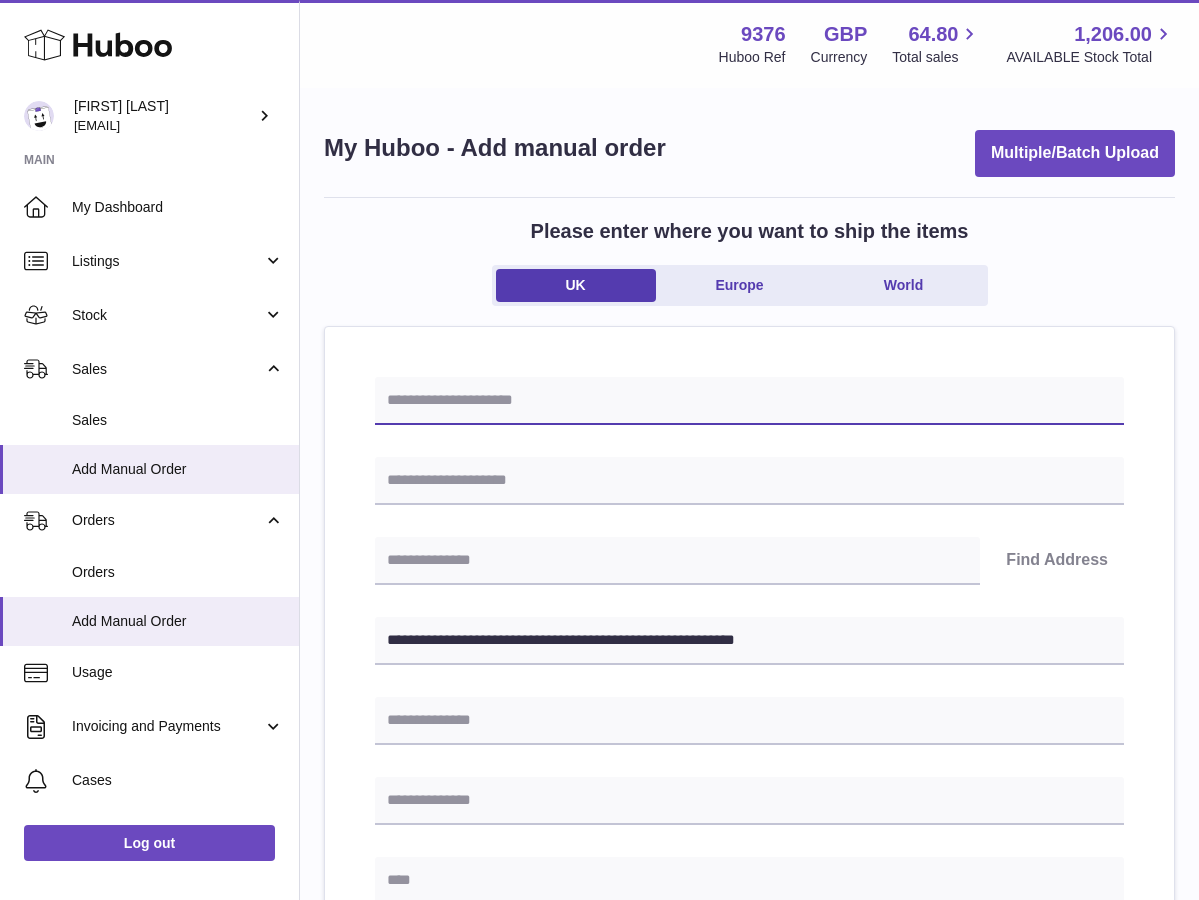 click at bounding box center (749, 401) 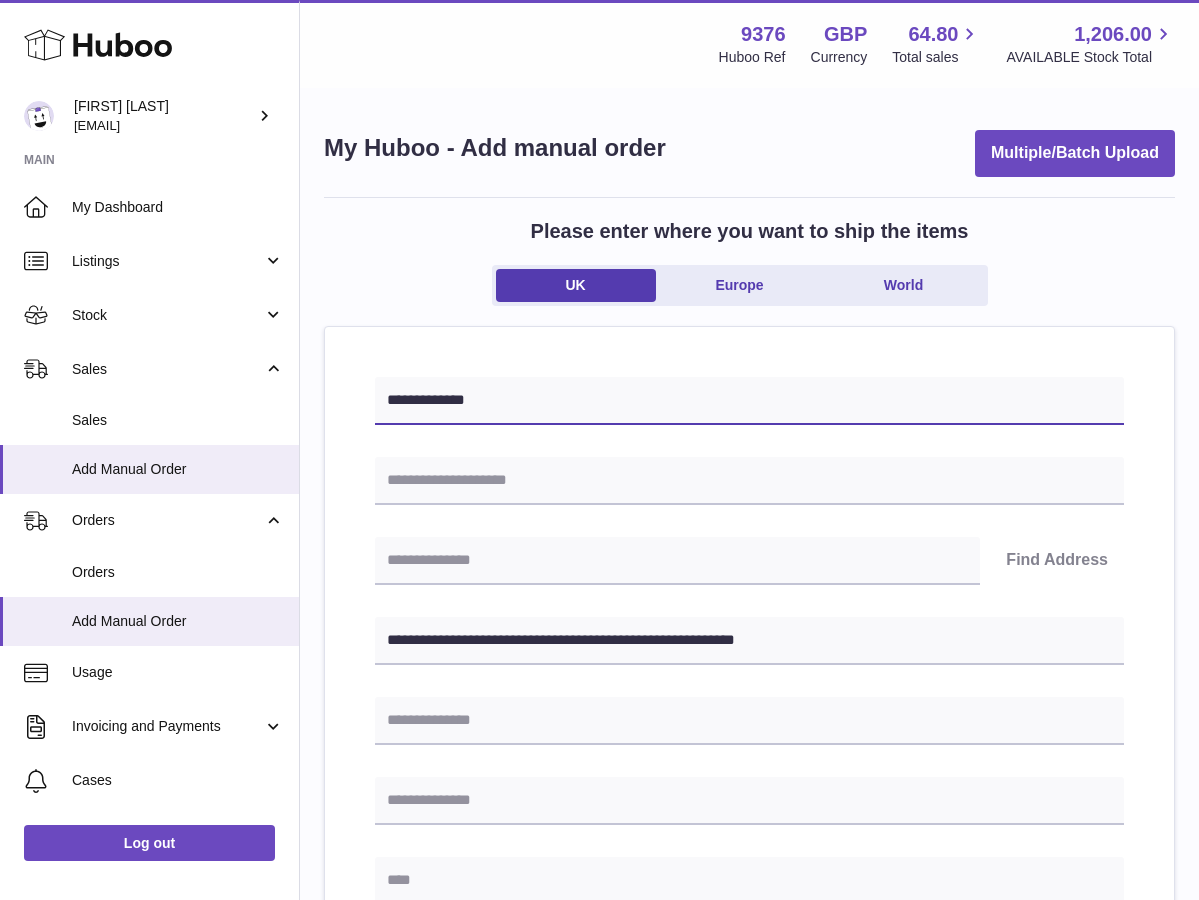 type on "**********" 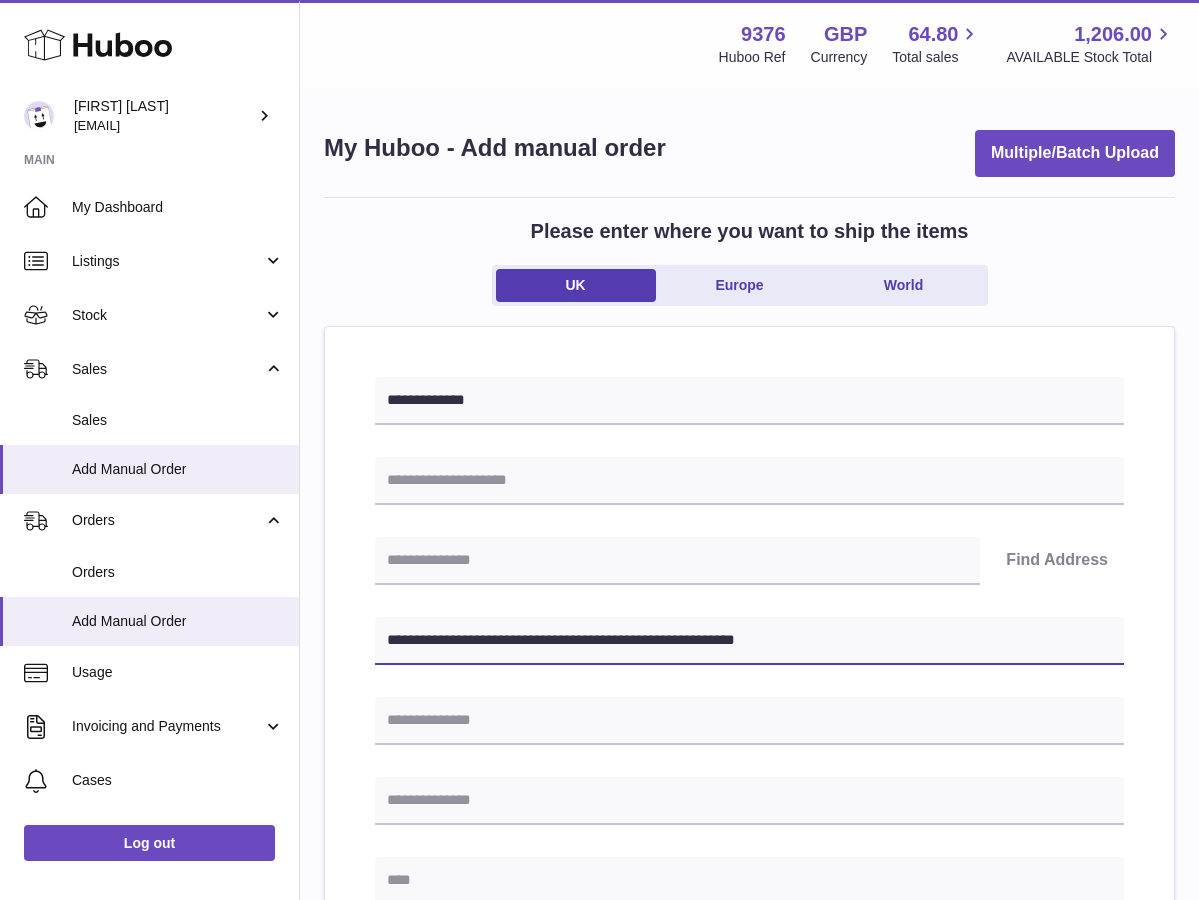 drag, startPoint x: 481, startPoint y: 642, endPoint x: 592, endPoint y: 644, distance: 111.01801 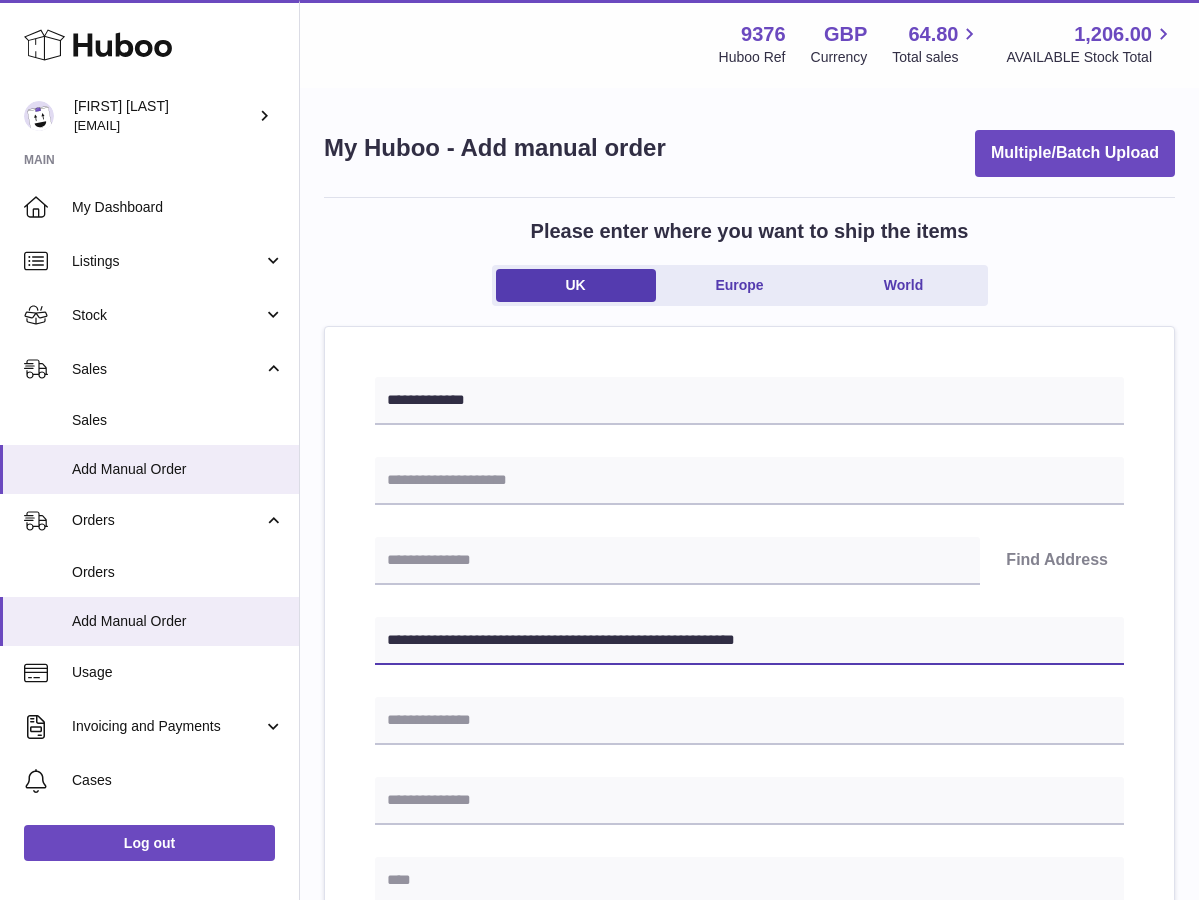 click on "**********" at bounding box center [749, 641] 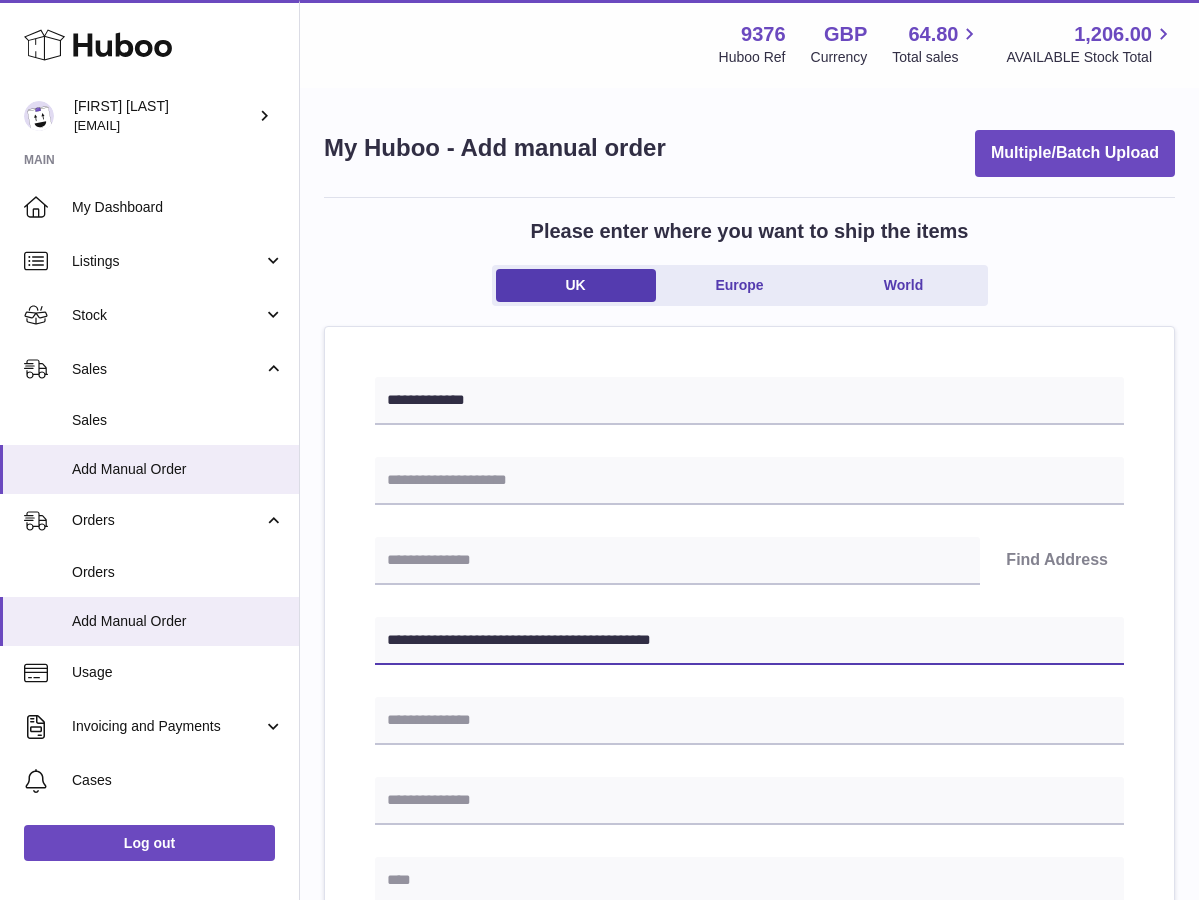 drag, startPoint x: 556, startPoint y: 639, endPoint x: 621, endPoint y: 638, distance: 65.00769 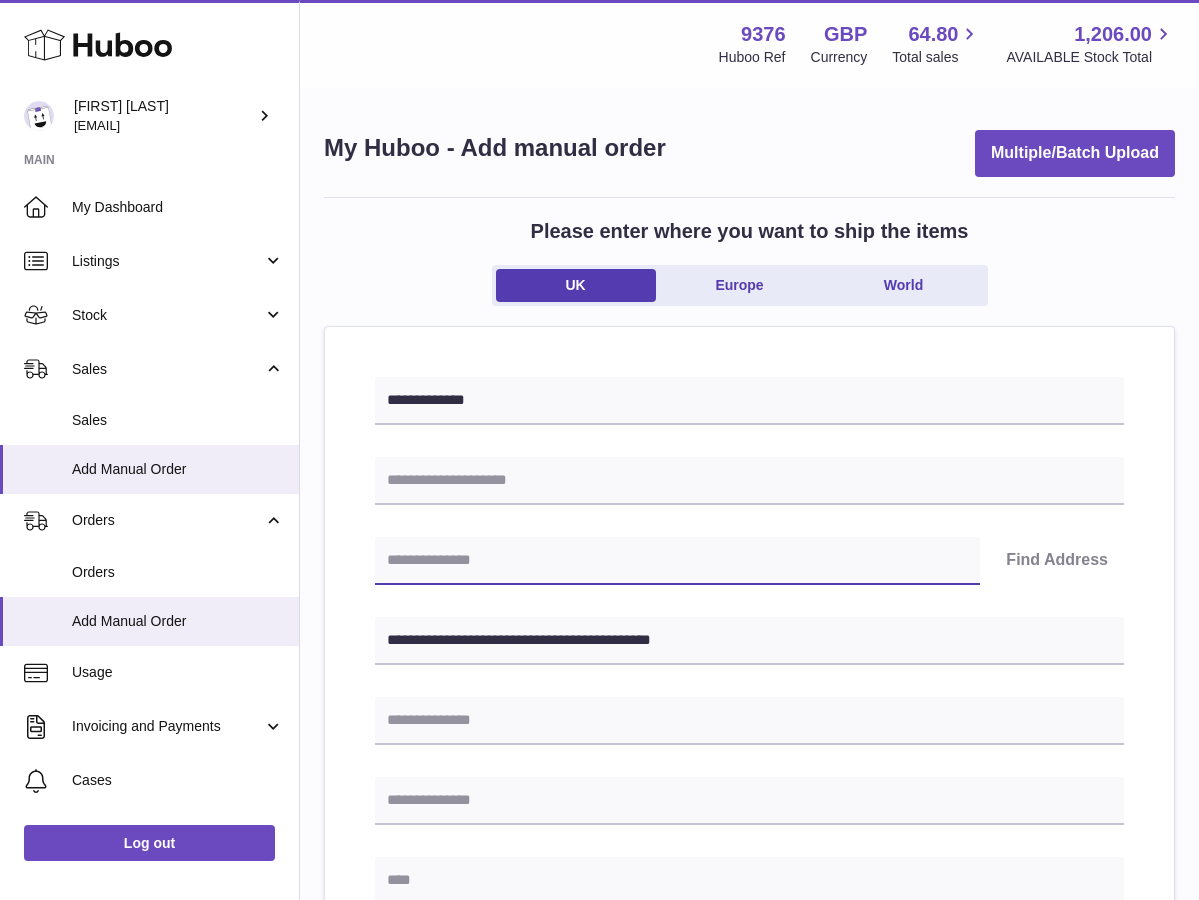paste on "*******" 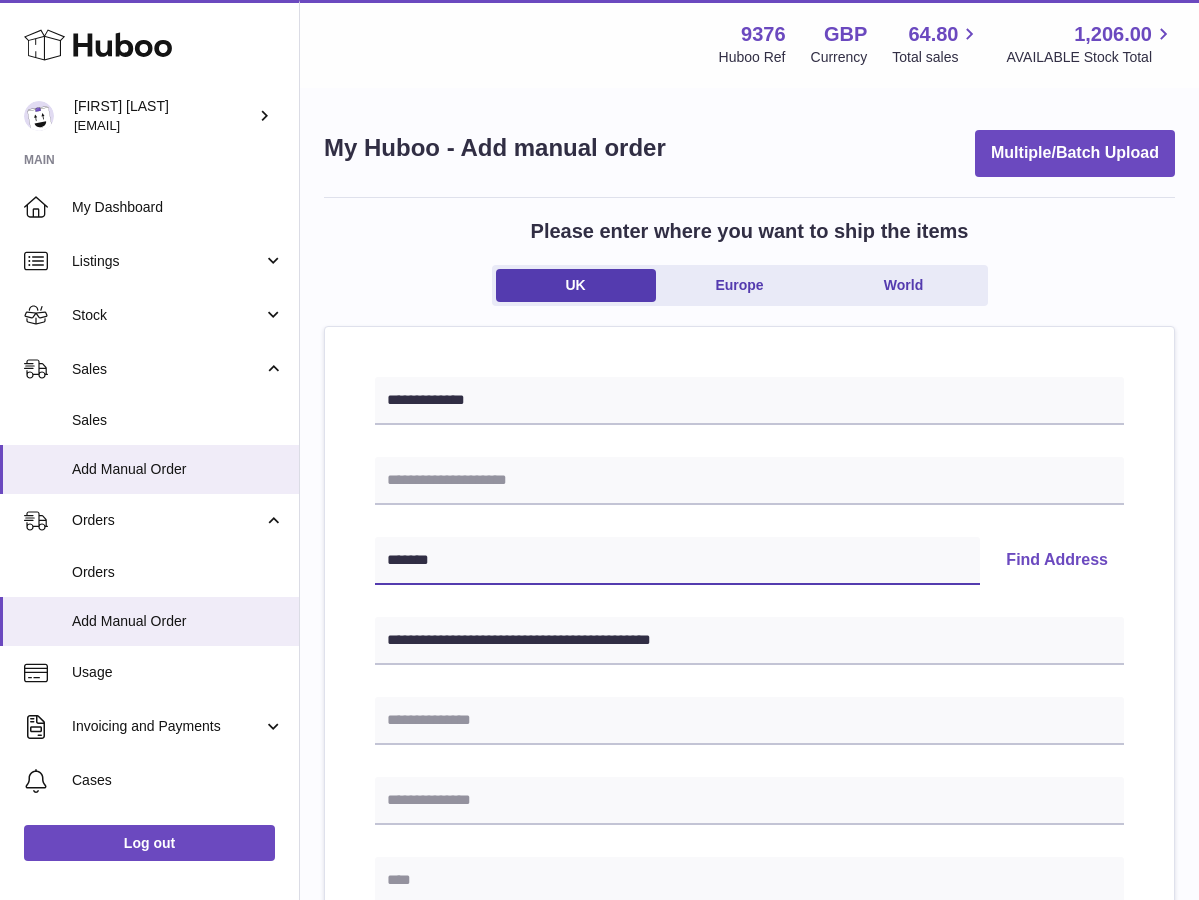 type on "*******" 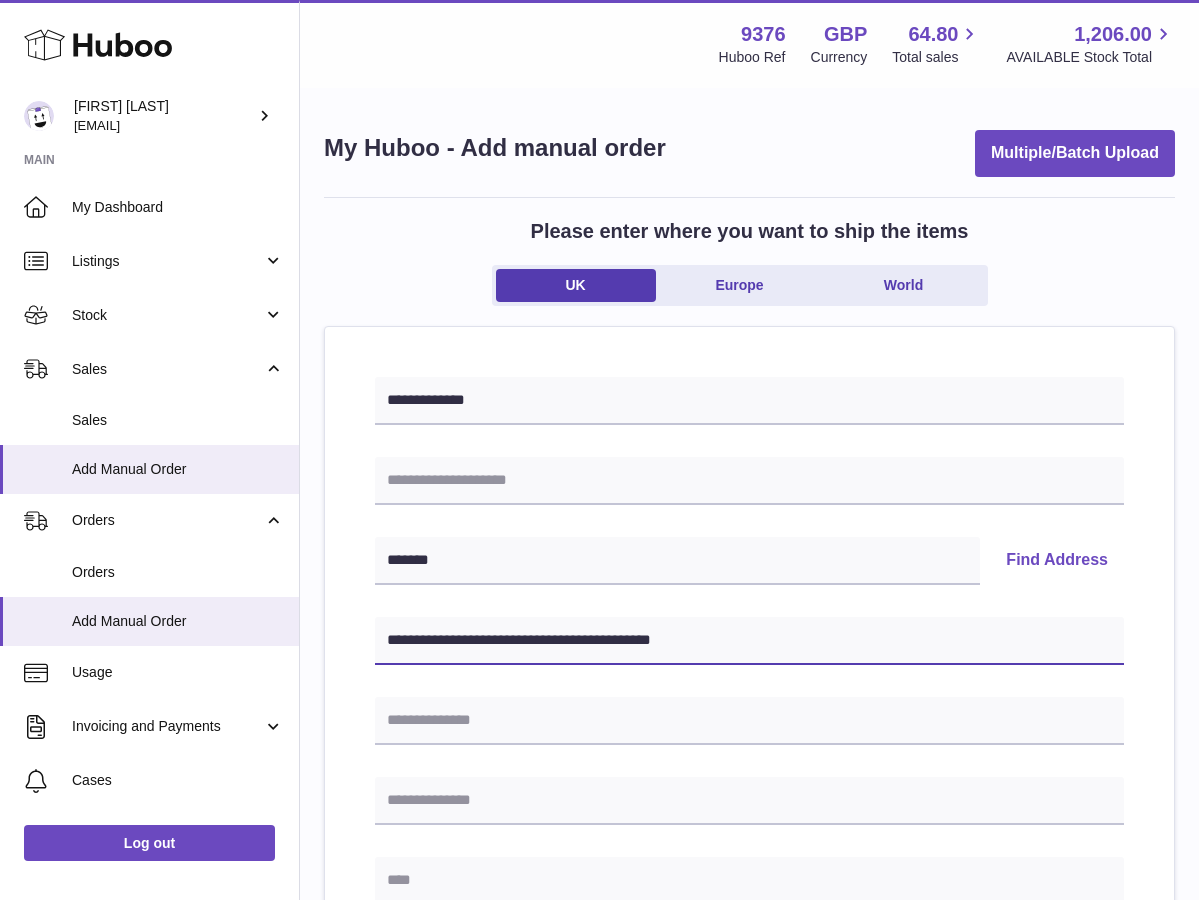 drag, startPoint x: 497, startPoint y: 639, endPoint x: 552, endPoint y: 644, distance: 55.226807 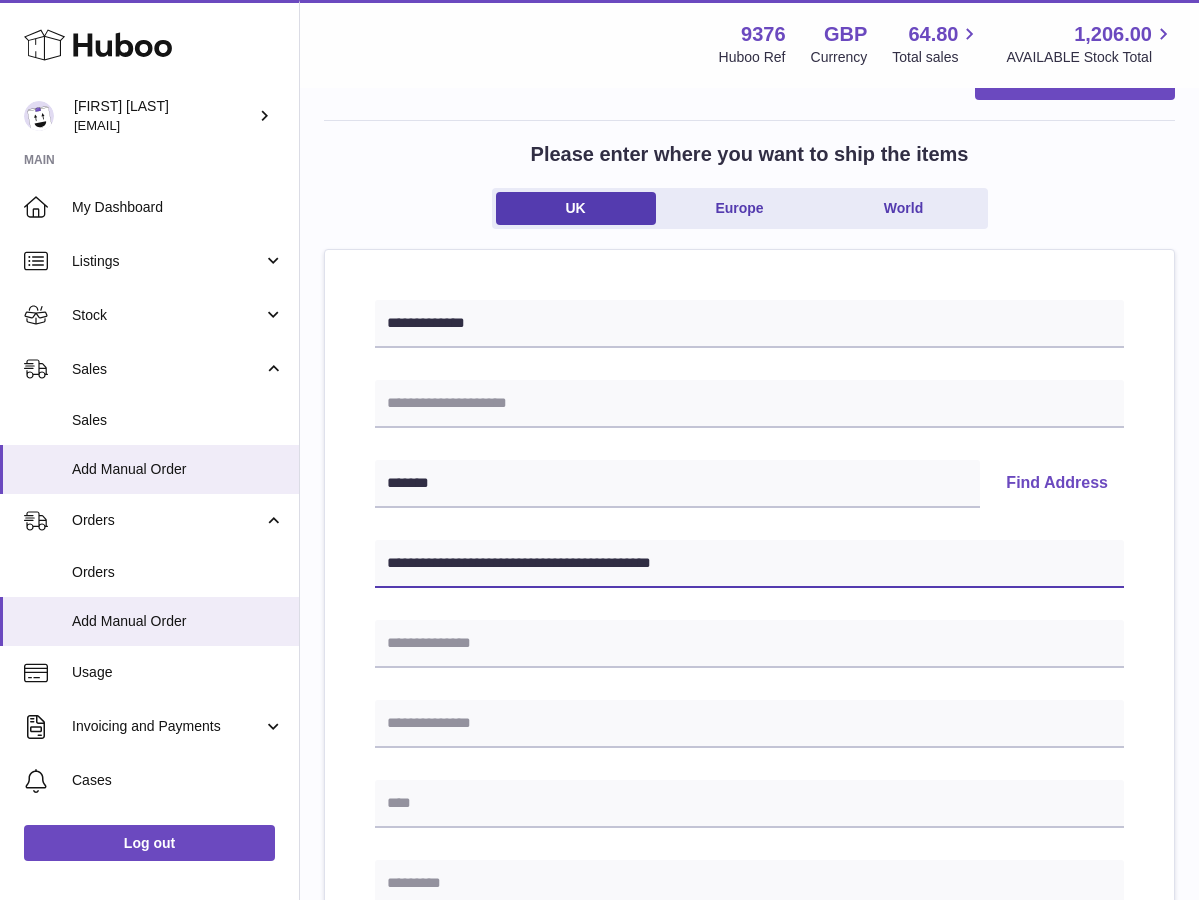 scroll, scrollTop: 82, scrollLeft: 0, axis: vertical 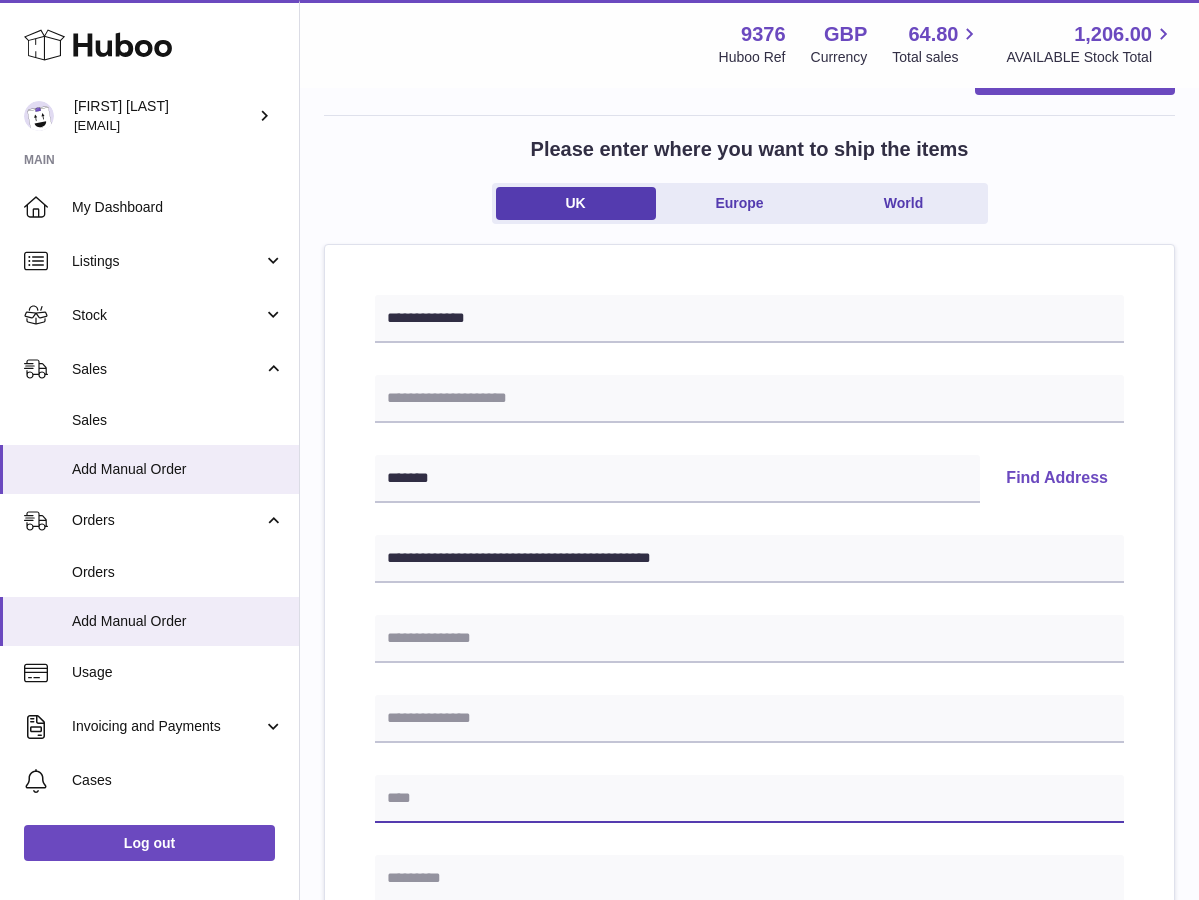 click at bounding box center [749, 799] 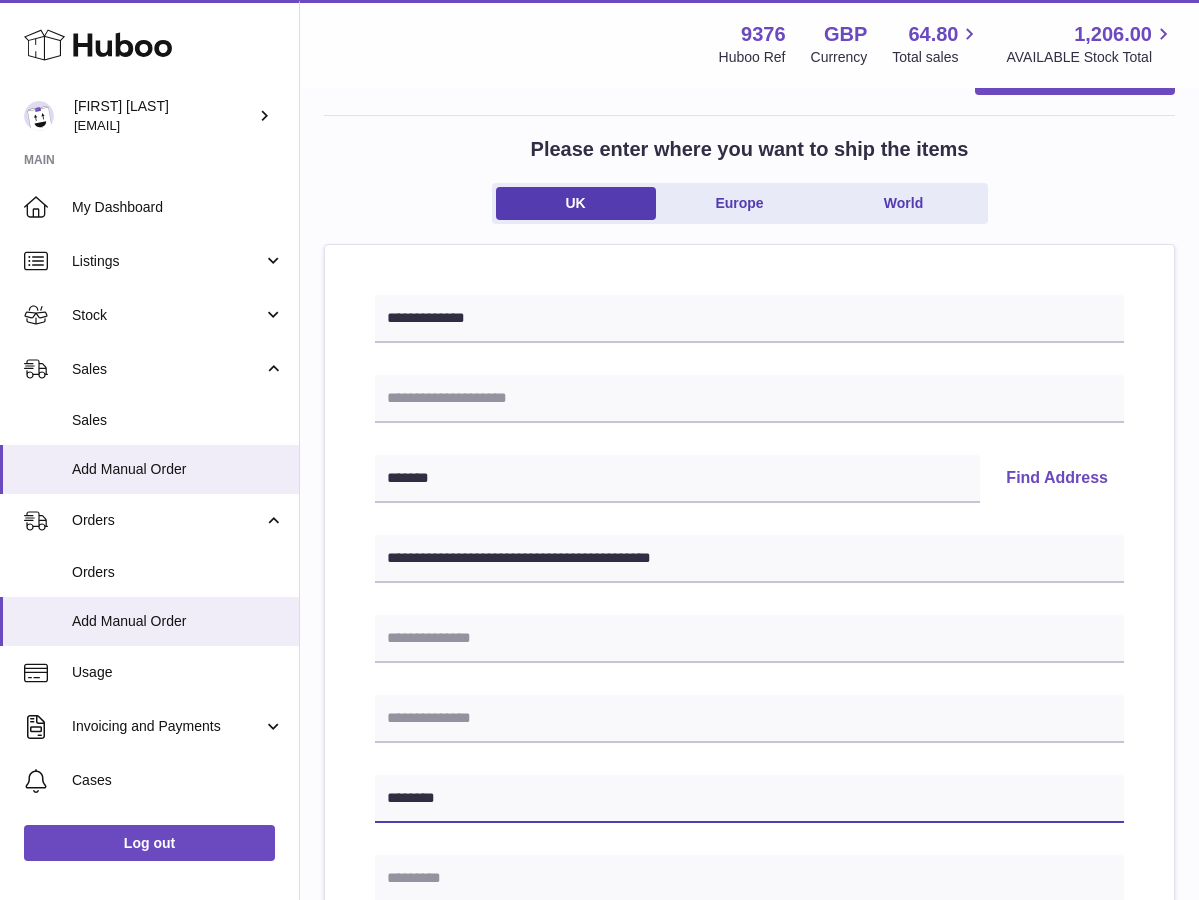 type on "******" 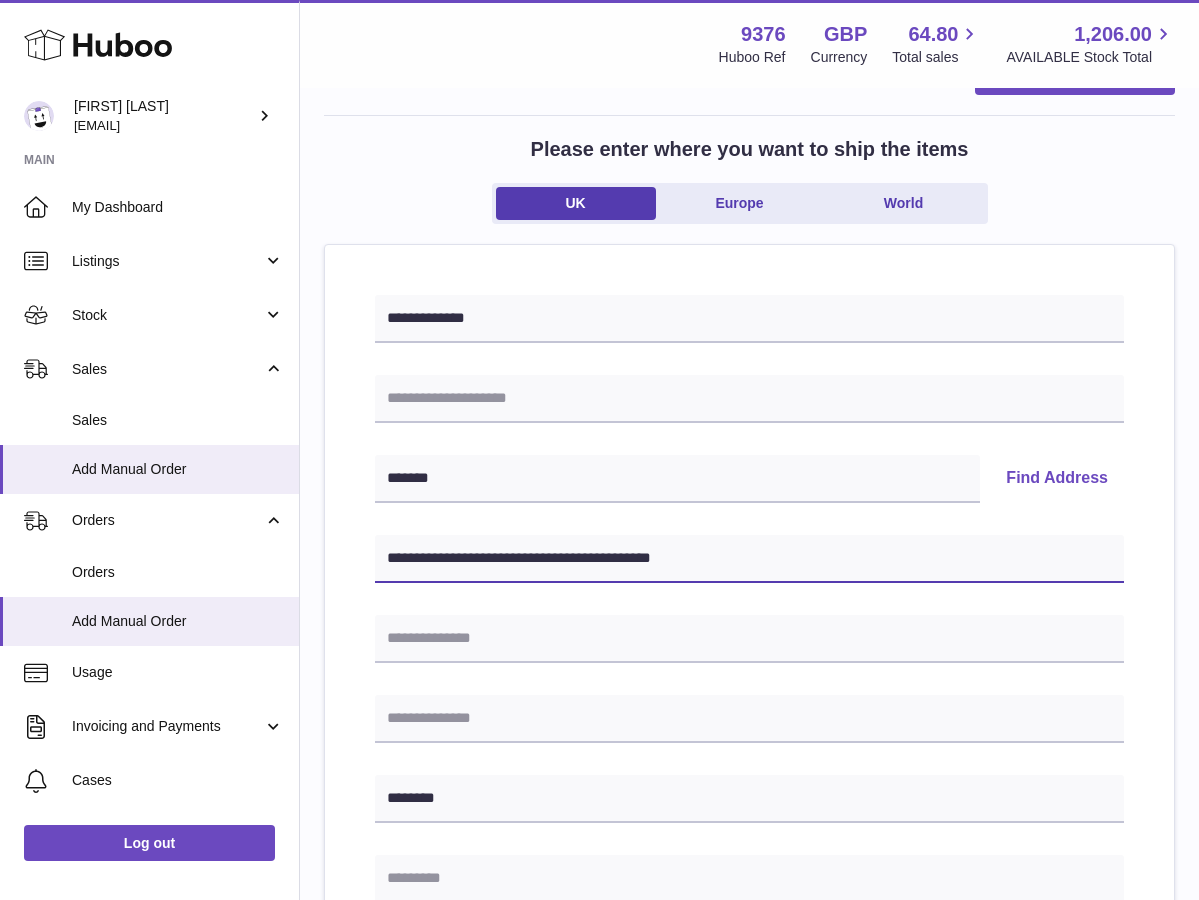 drag, startPoint x: 556, startPoint y: 551, endPoint x: 621, endPoint y: 554, distance: 65.06919 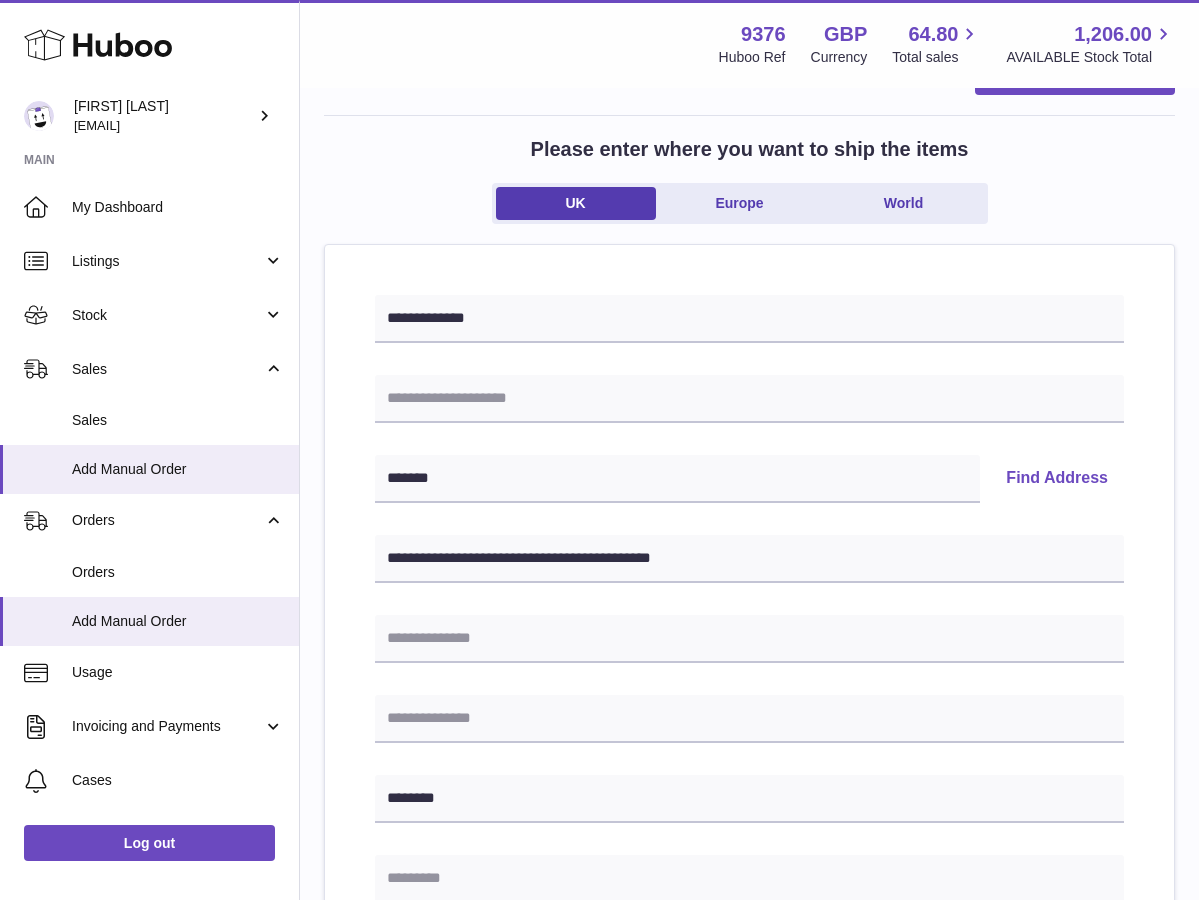 paste on "*******" 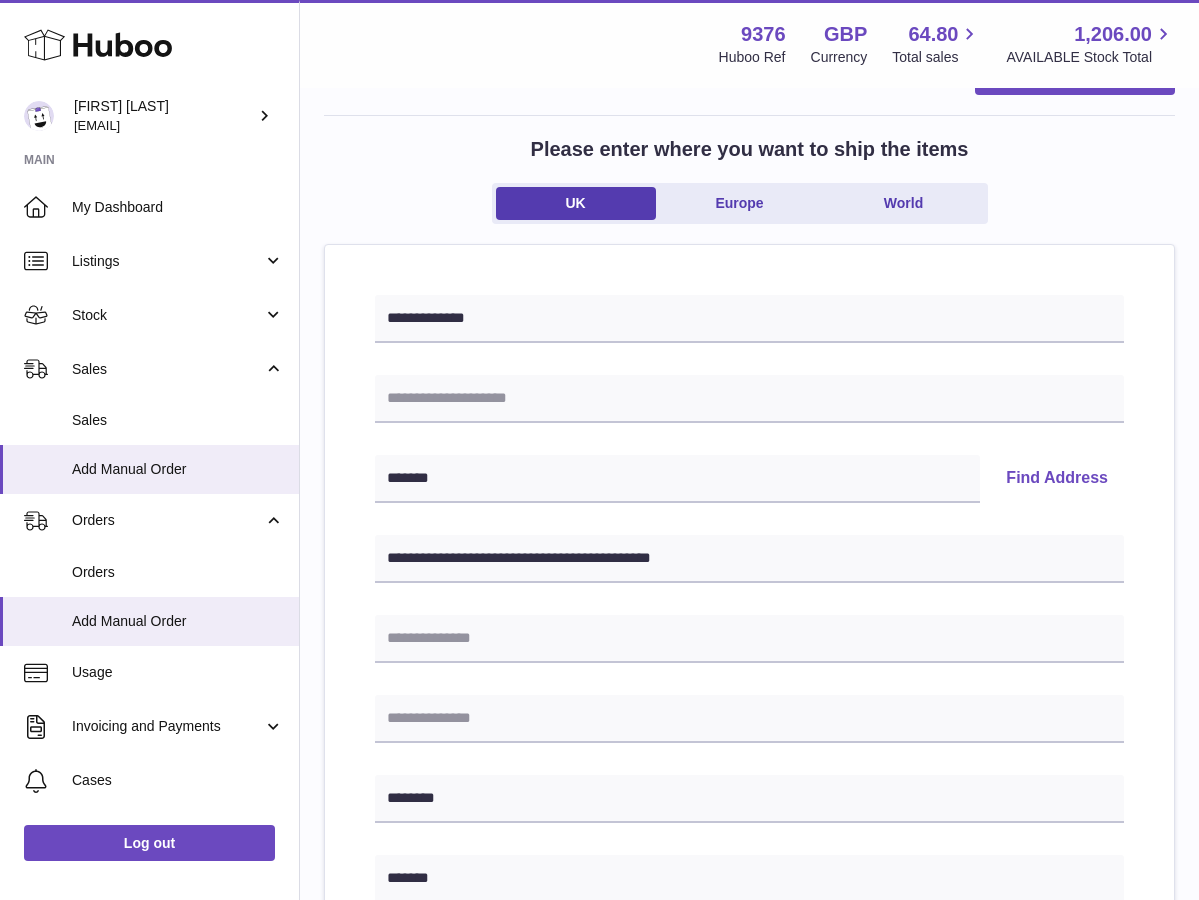 type on "*******" 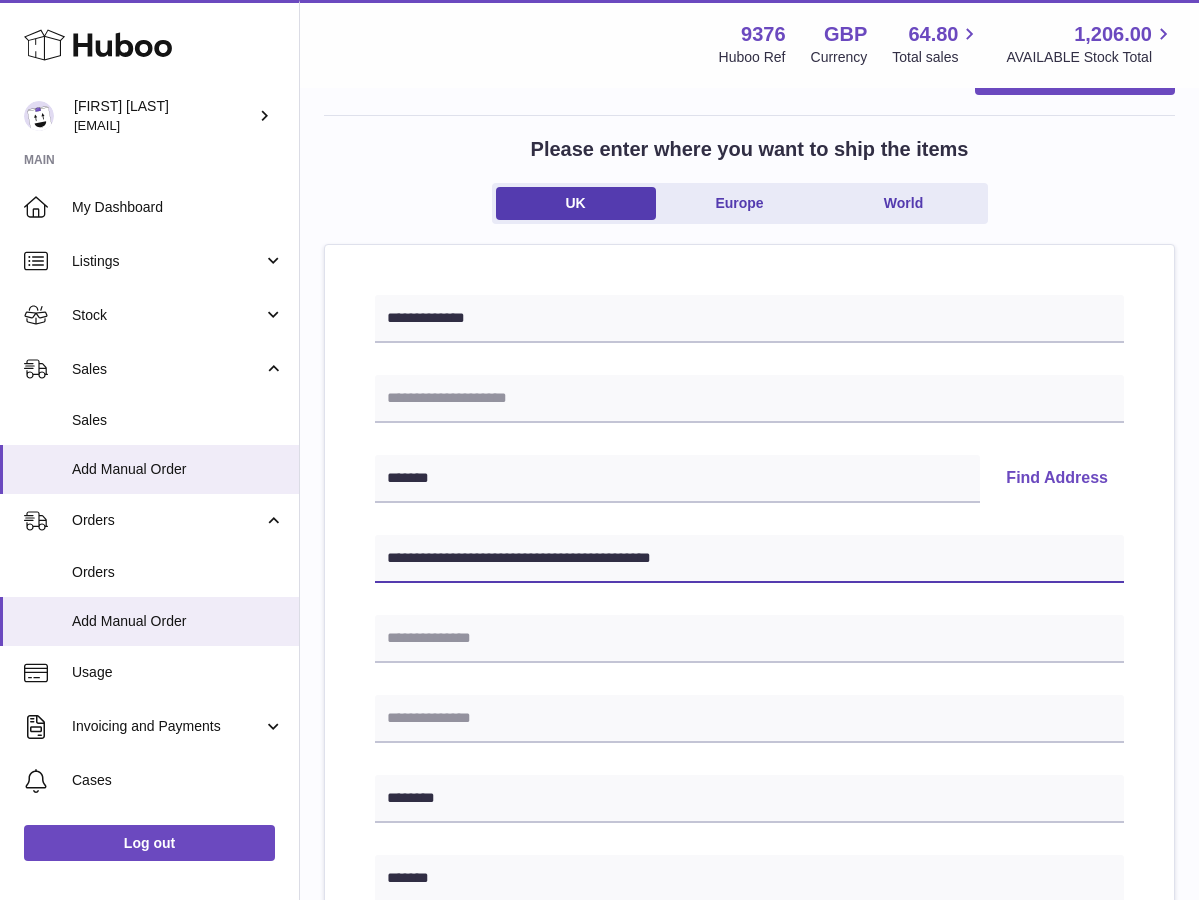 drag, startPoint x: 766, startPoint y: 550, endPoint x: 505, endPoint y: 550, distance: 261 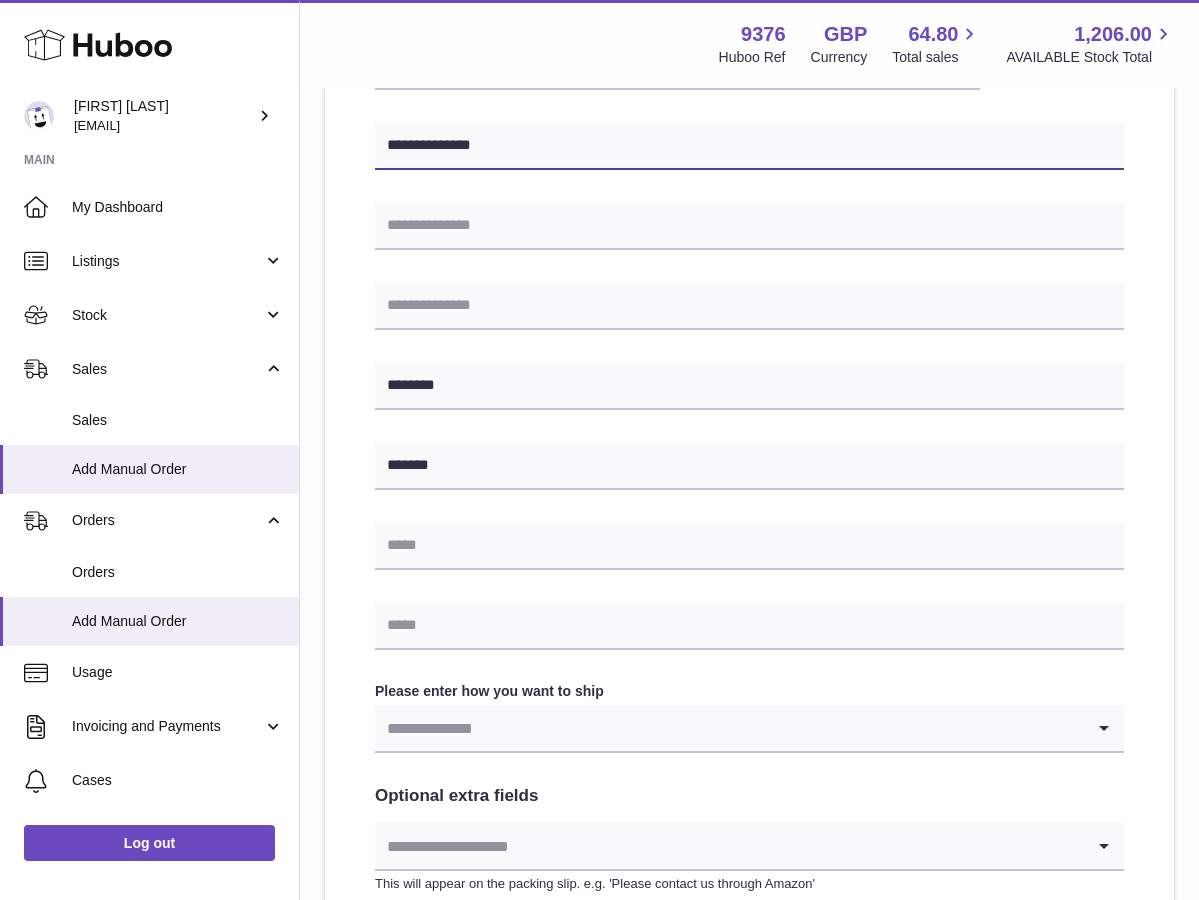 scroll, scrollTop: 498, scrollLeft: 0, axis: vertical 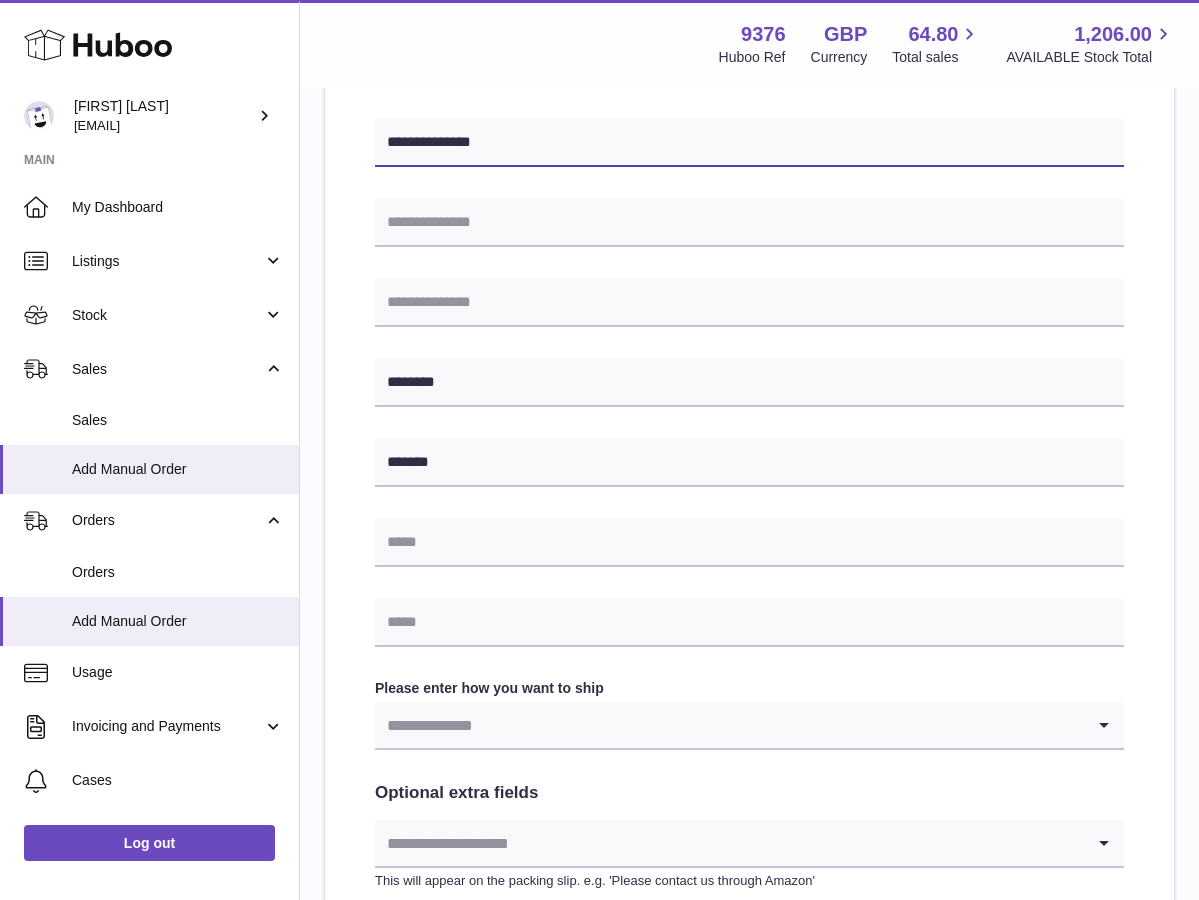 type on "**********" 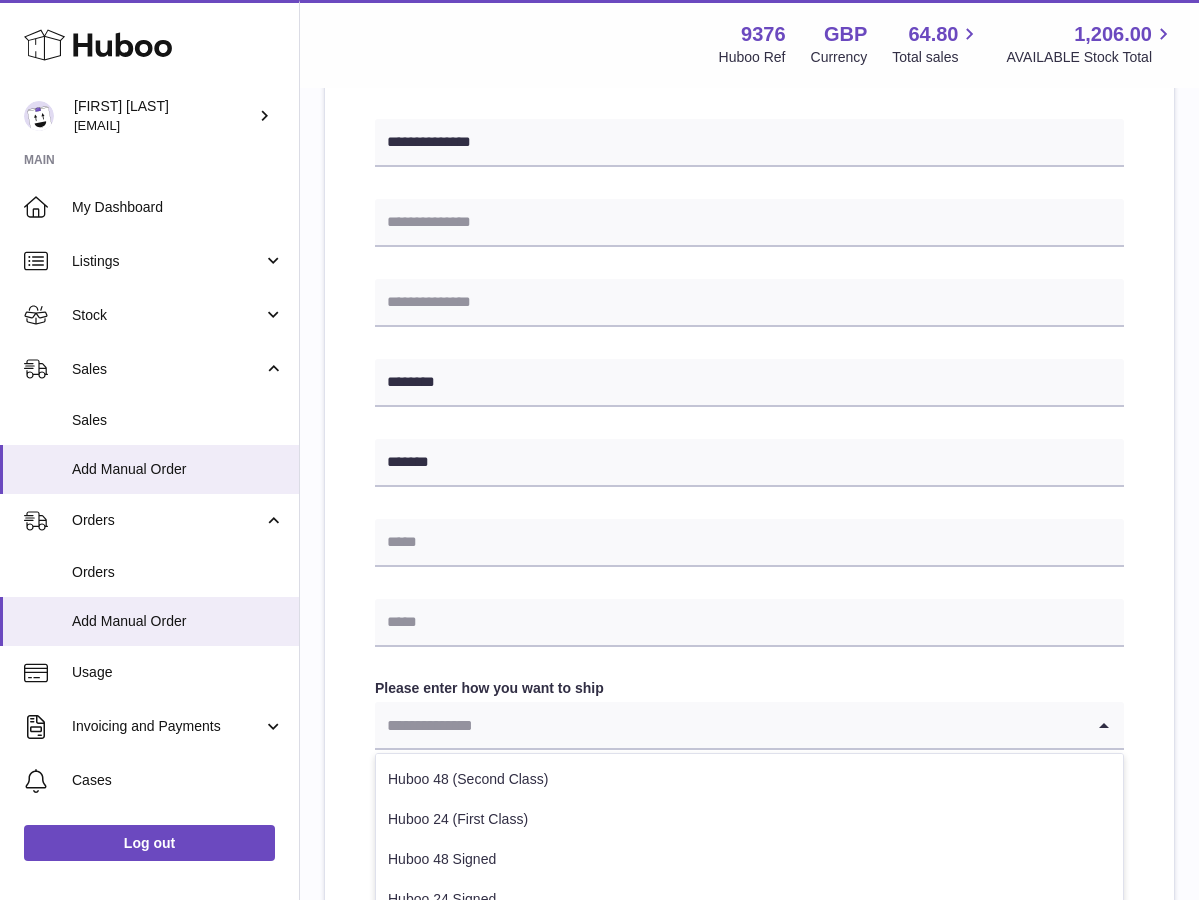 click at bounding box center (729, 725) 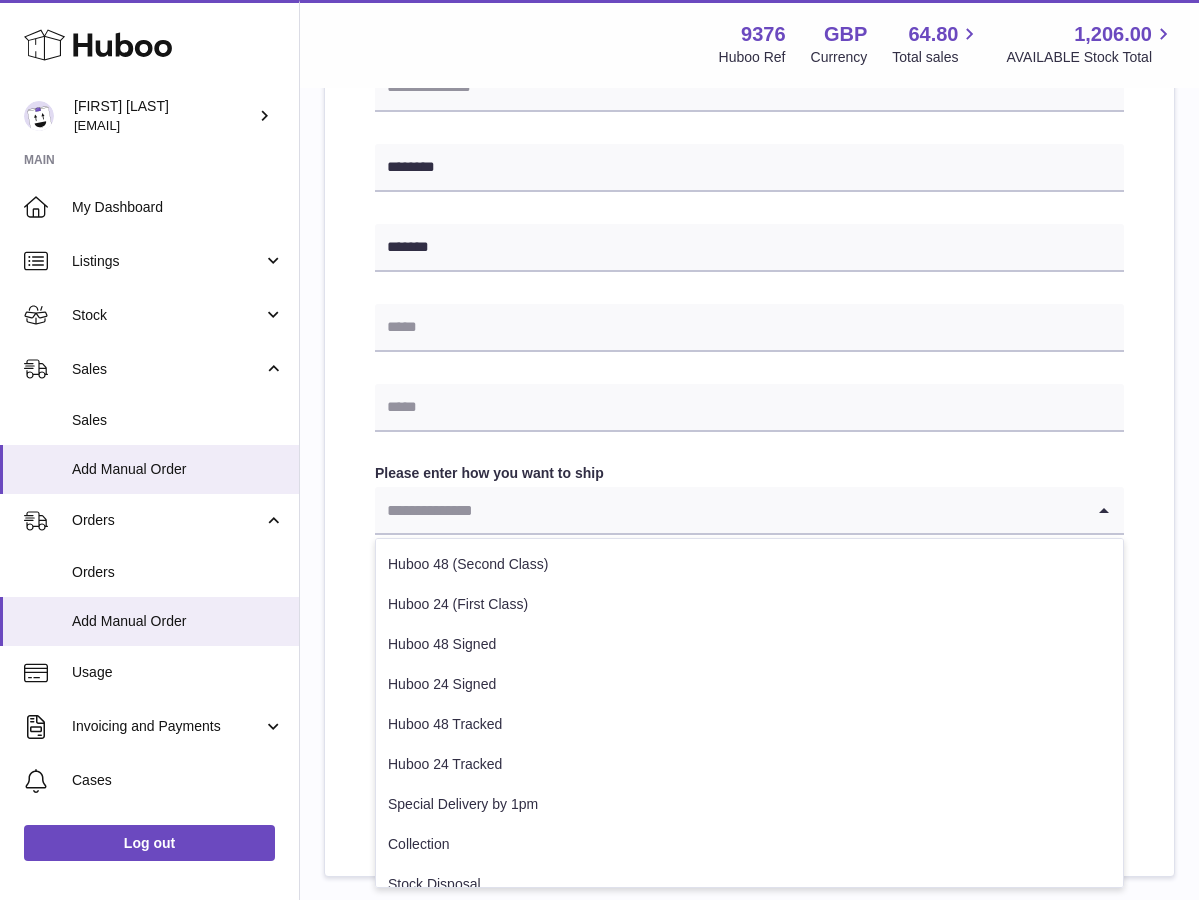 scroll, scrollTop: 716, scrollLeft: 0, axis: vertical 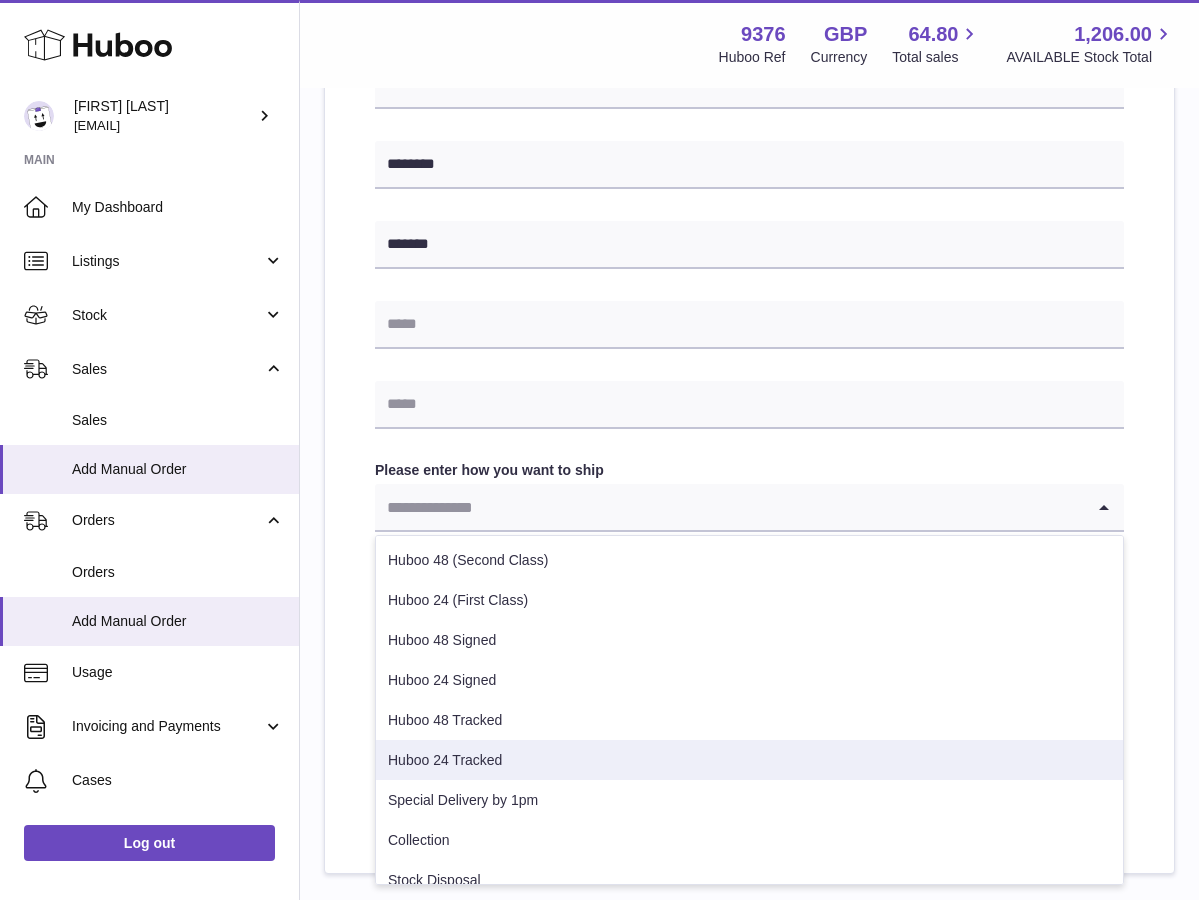 click on "Huboo 24 Tracked" at bounding box center (749, 760) 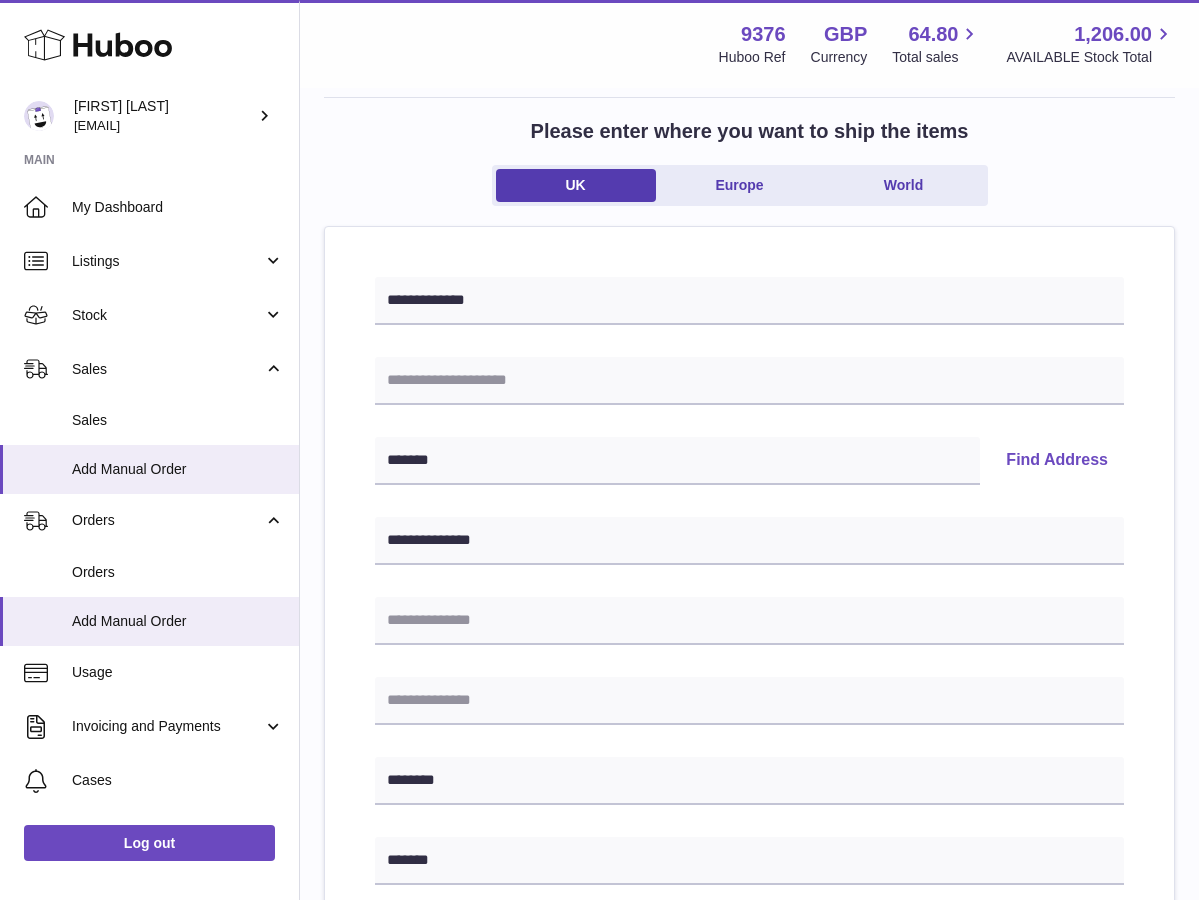 scroll, scrollTop: 100, scrollLeft: 0, axis: vertical 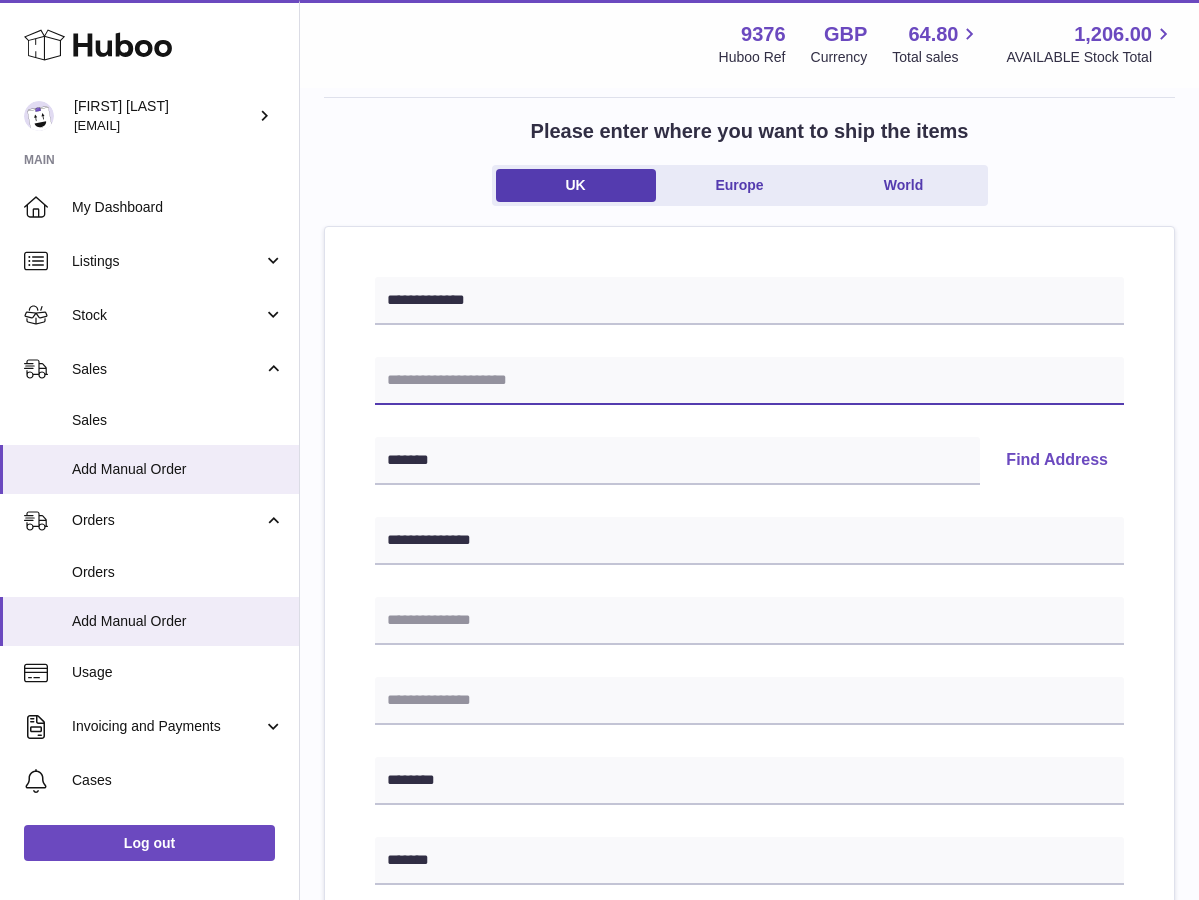 click at bounding box center [749, 381] 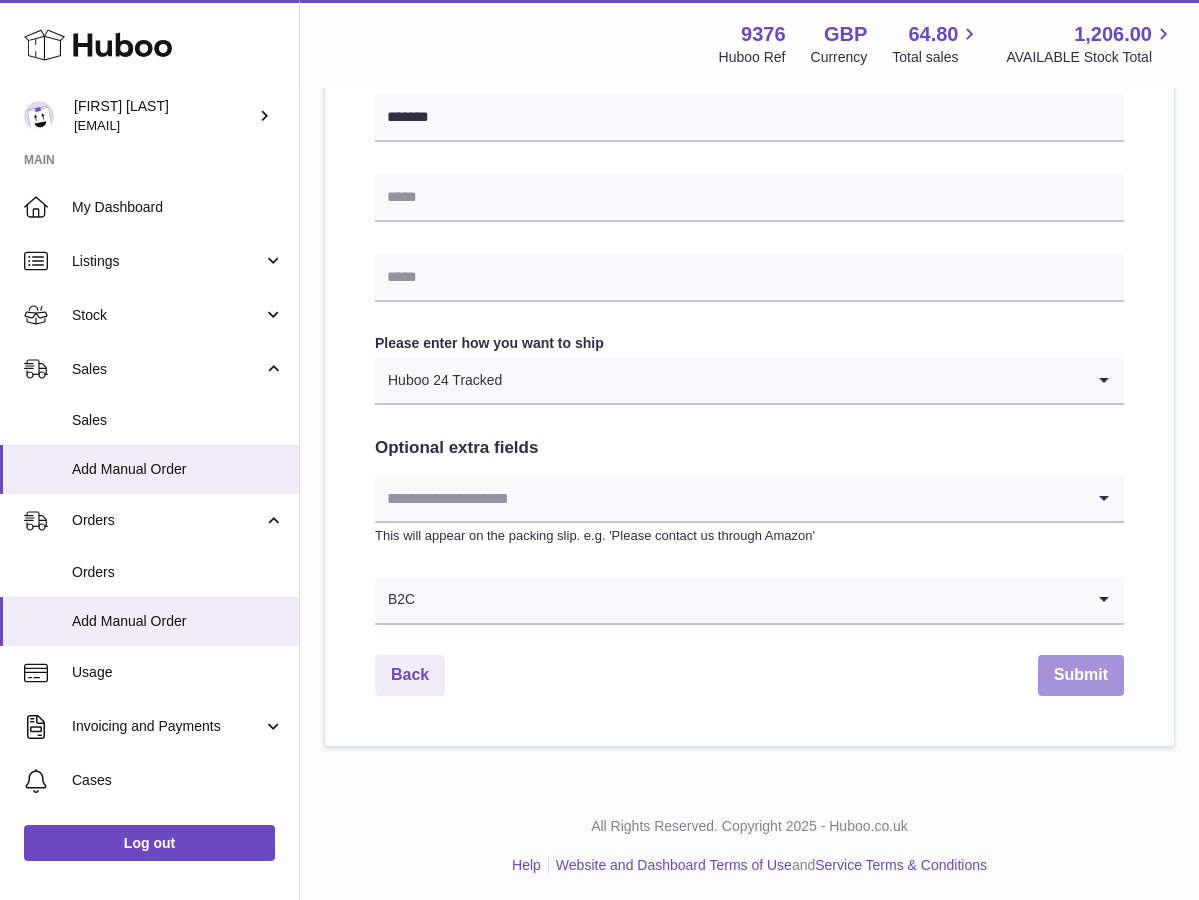 scroll, scrollTop: 841, scrollLeft: 0, axis: vertical 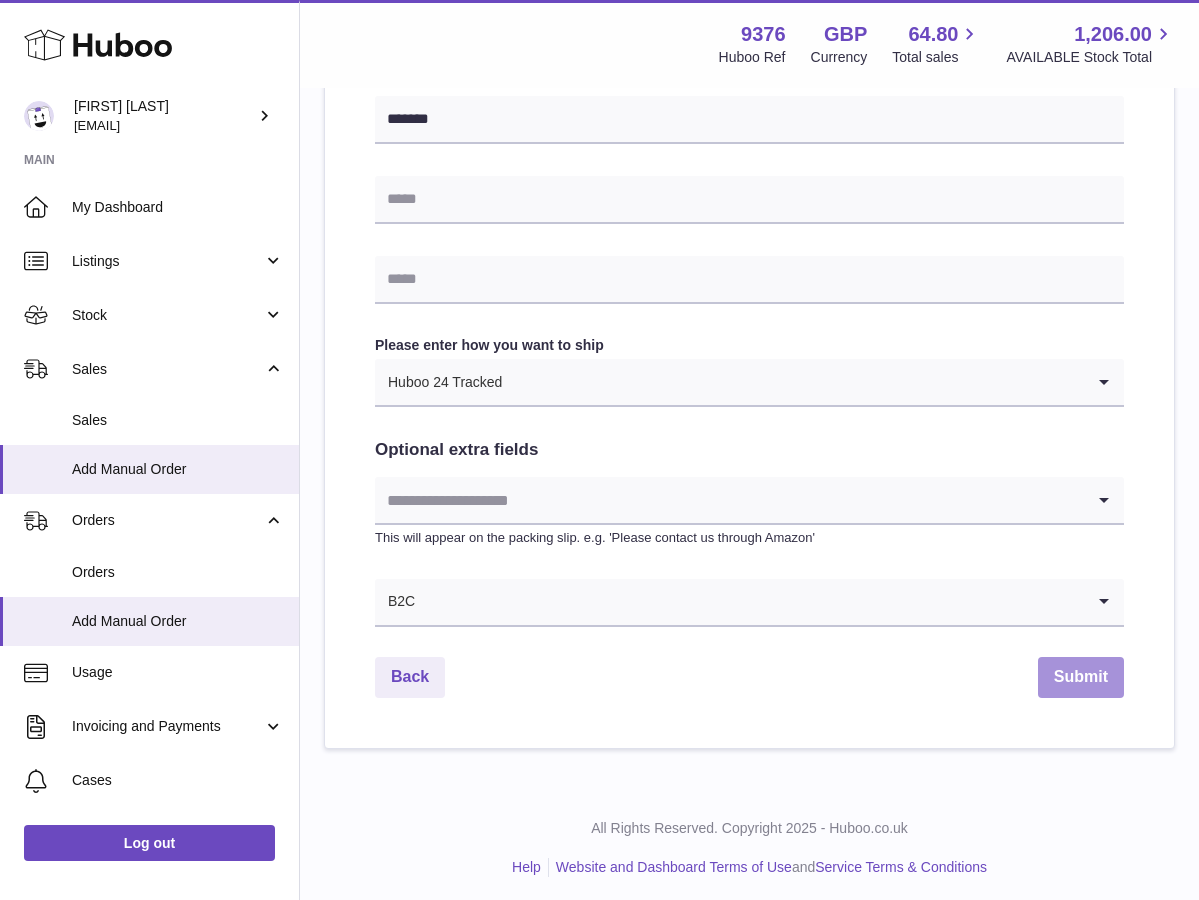 type on "**********" 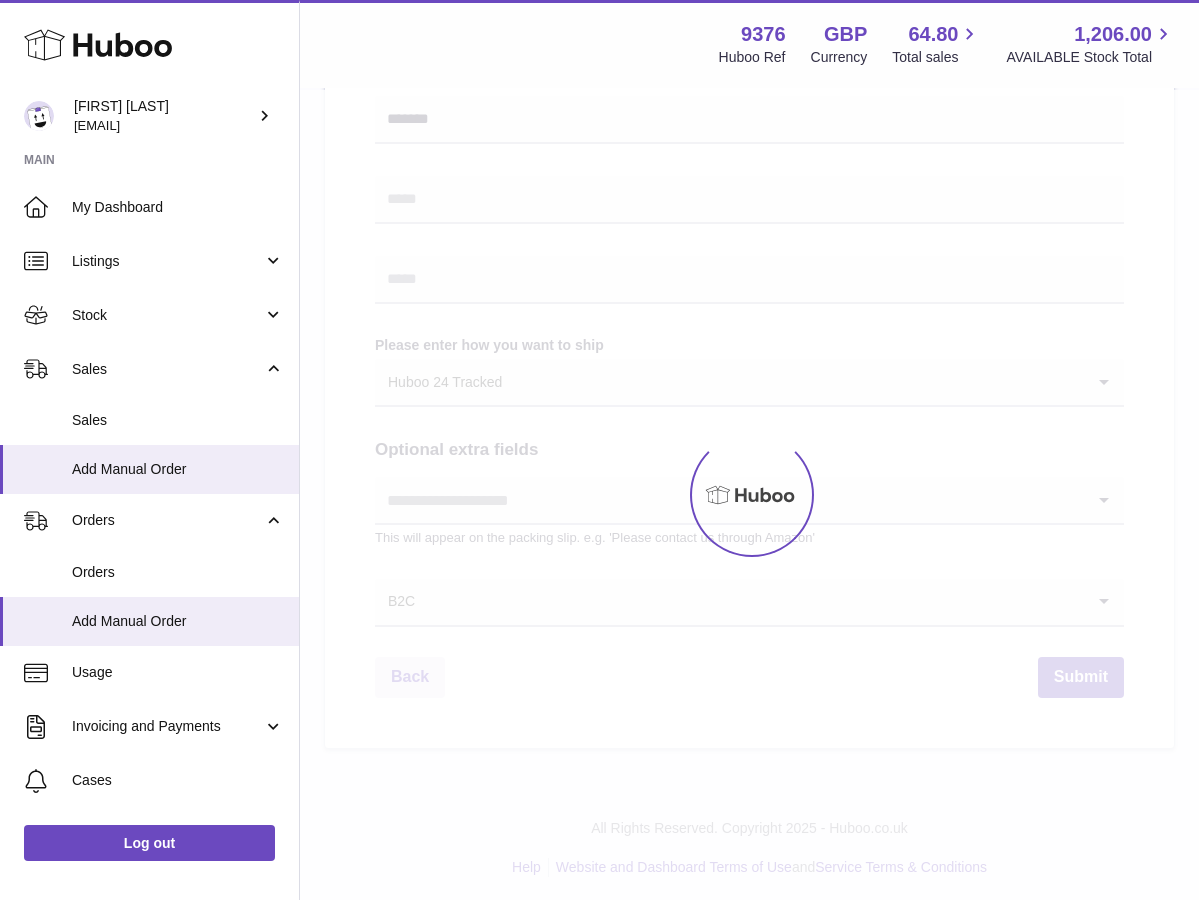 scroll, scrollTop: 0, scrollLeft: 0, axis: both 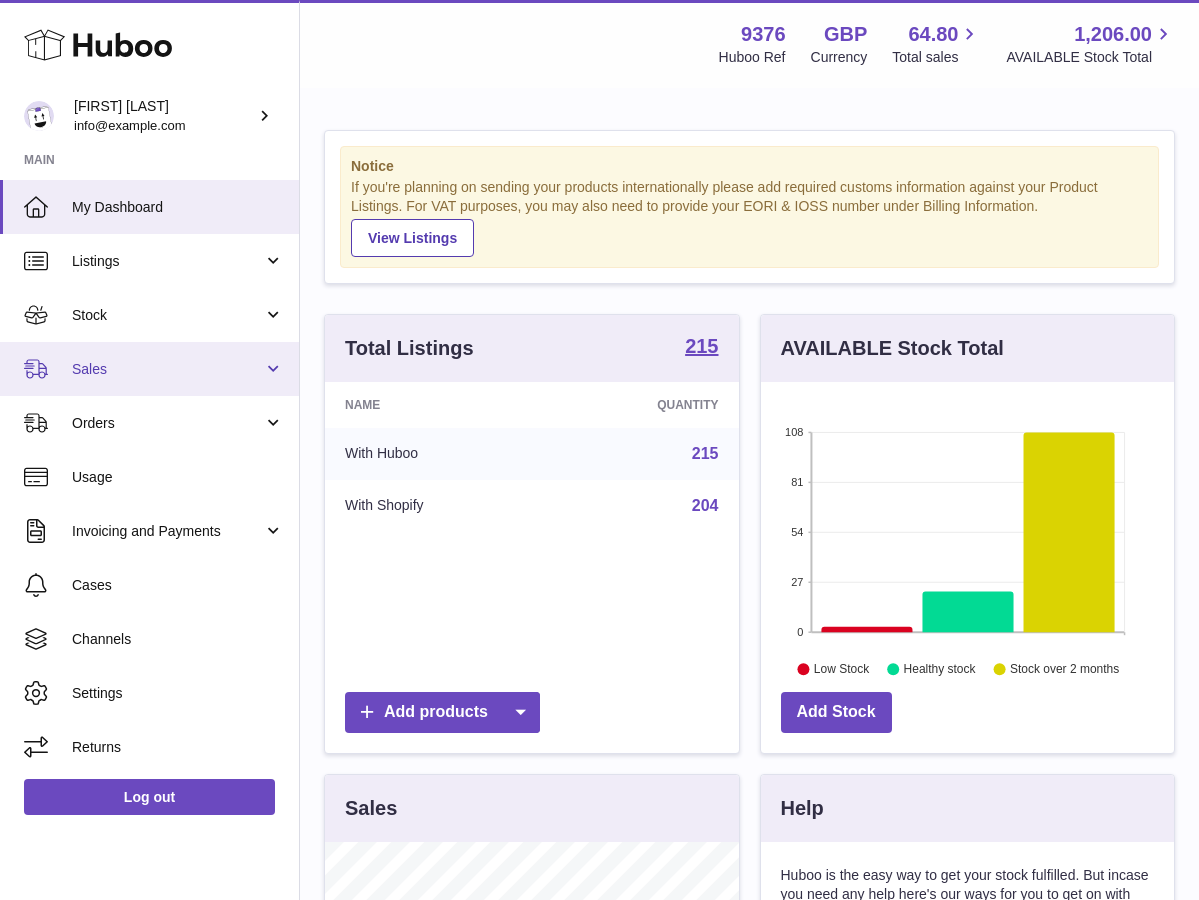 click on "Sales" at bounding box center [167, 369] 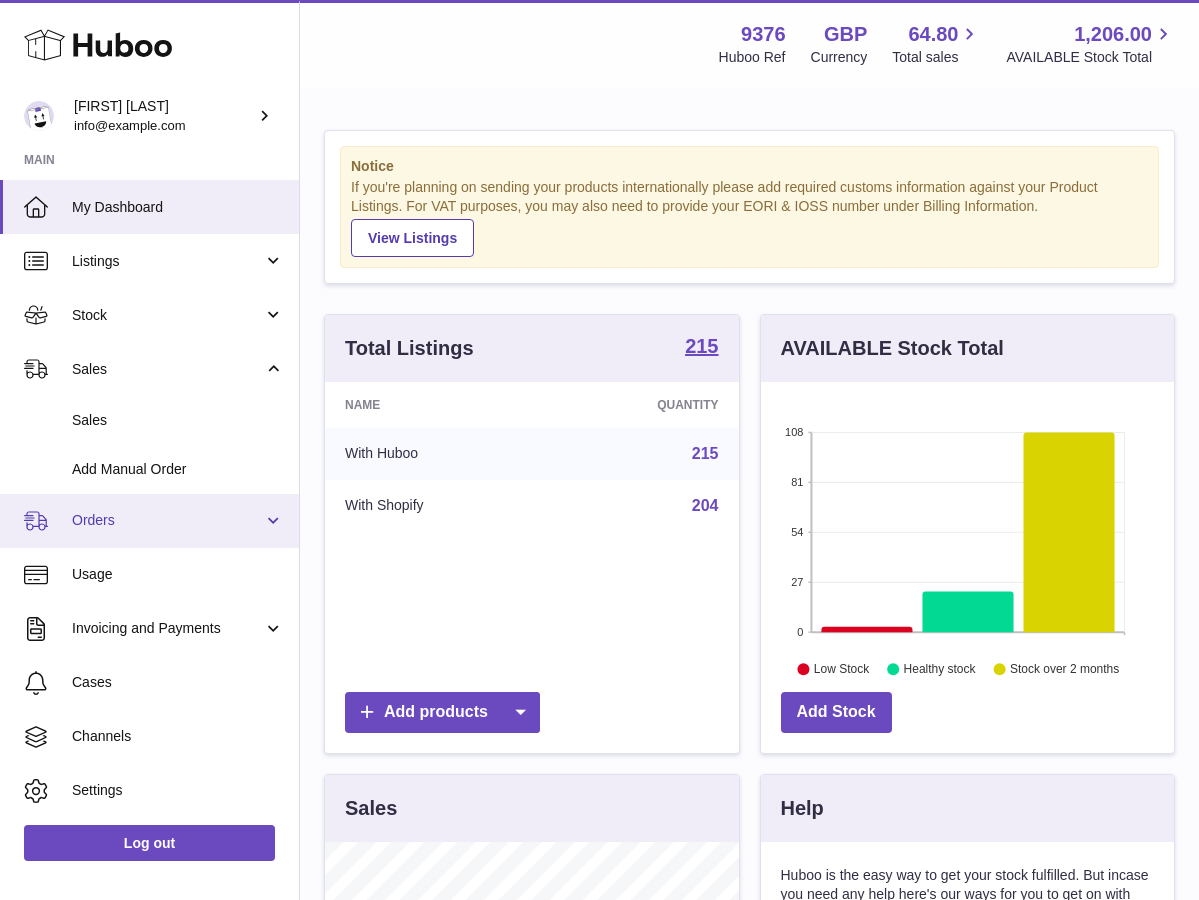 click on "Orders" at bounding box center (167, 520) 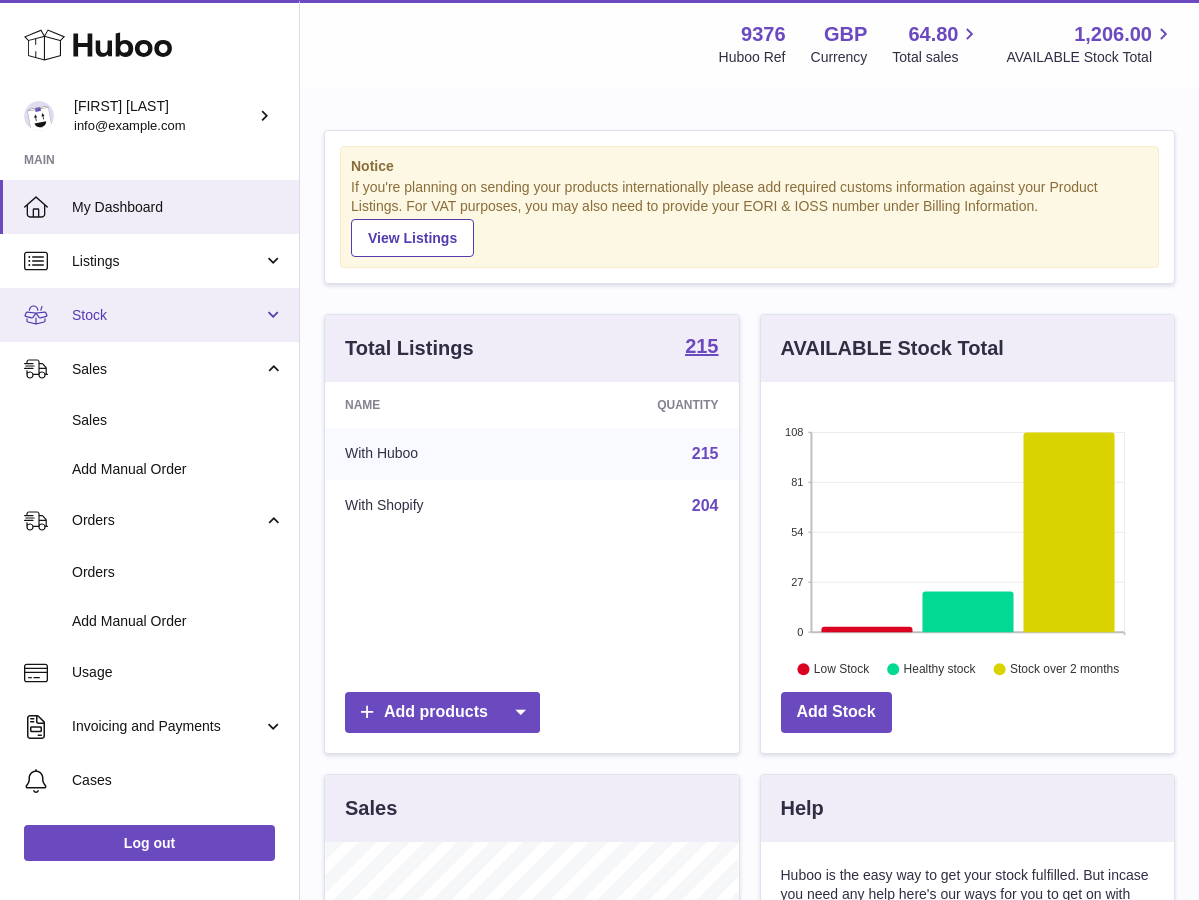 click on "Stock" at bounding box center [167, 315] 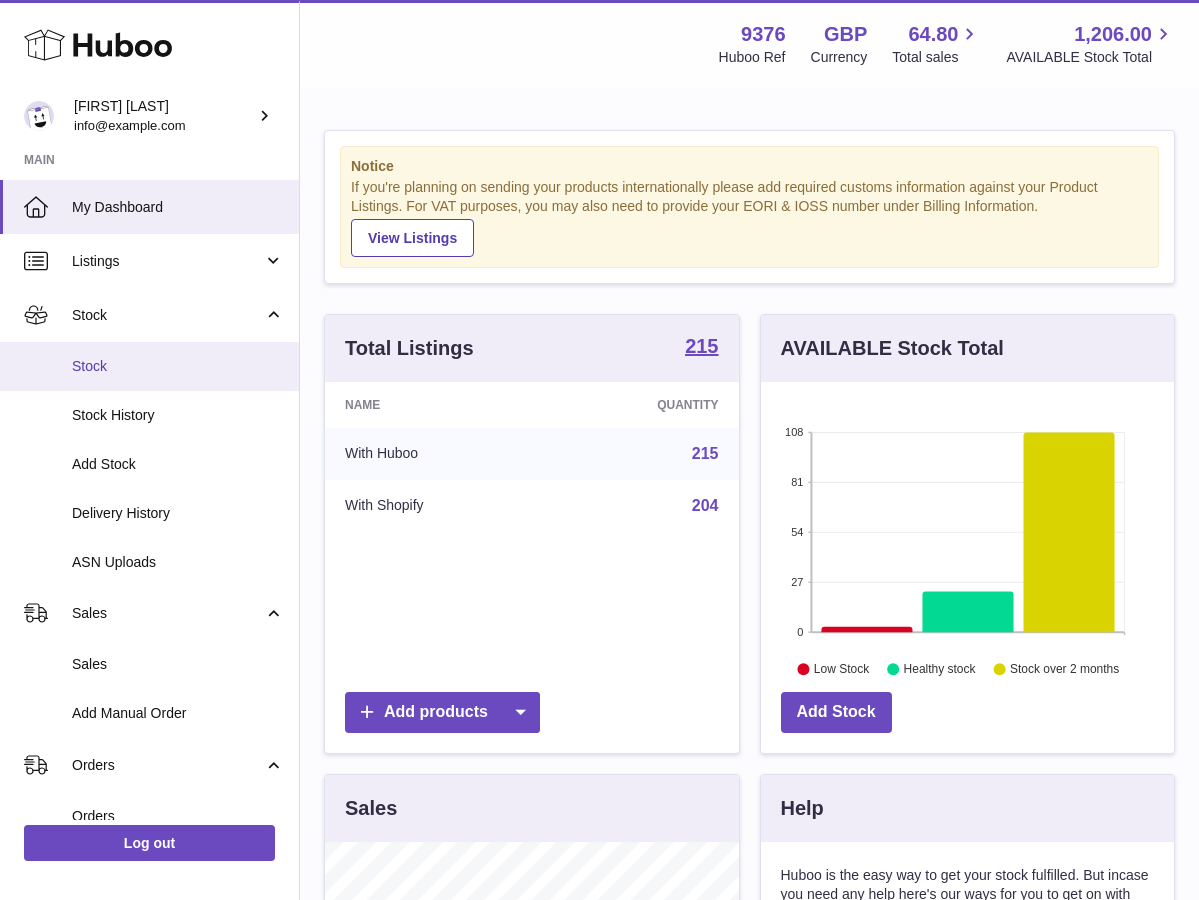 click on "Stock" at bounding box center [178, 366] 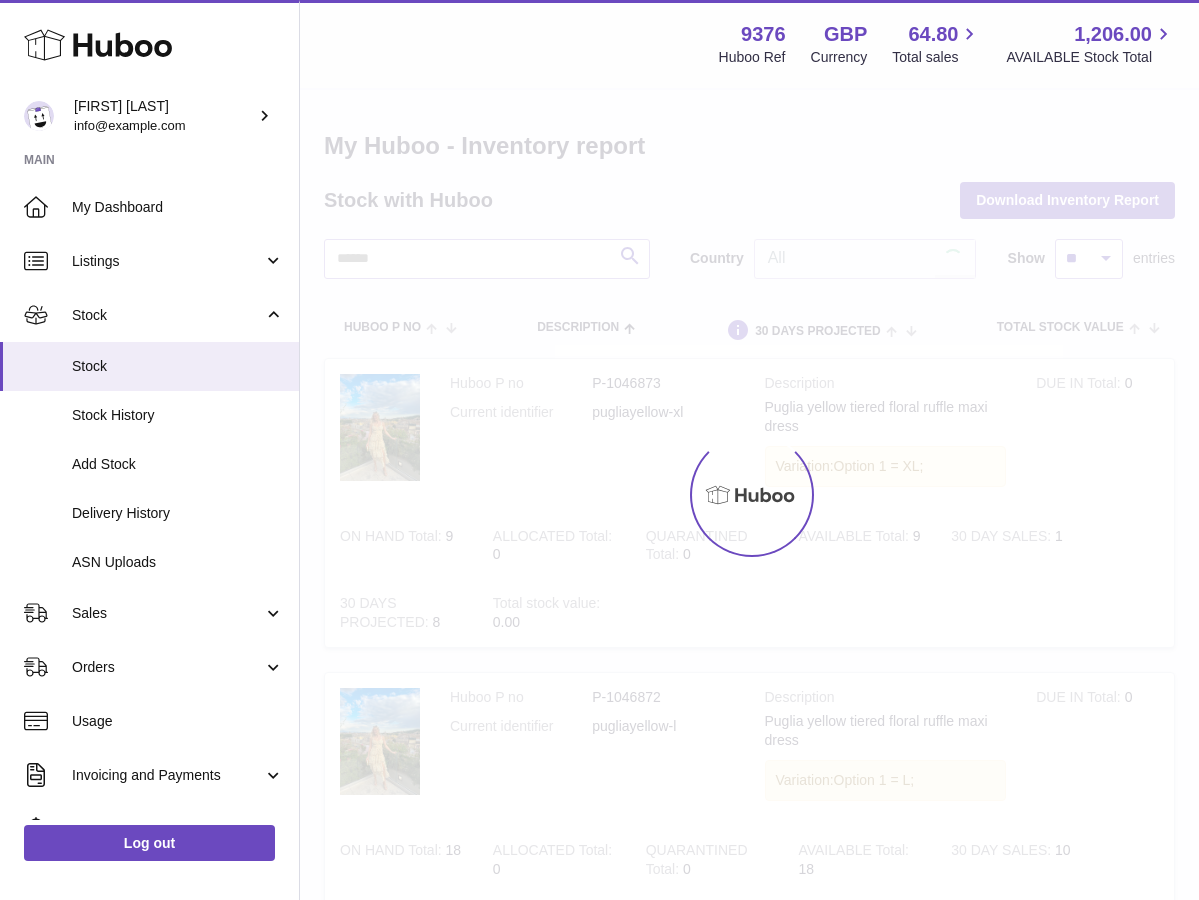 scroll, scrollTop: 0, scrollLeft: 0, axis: both 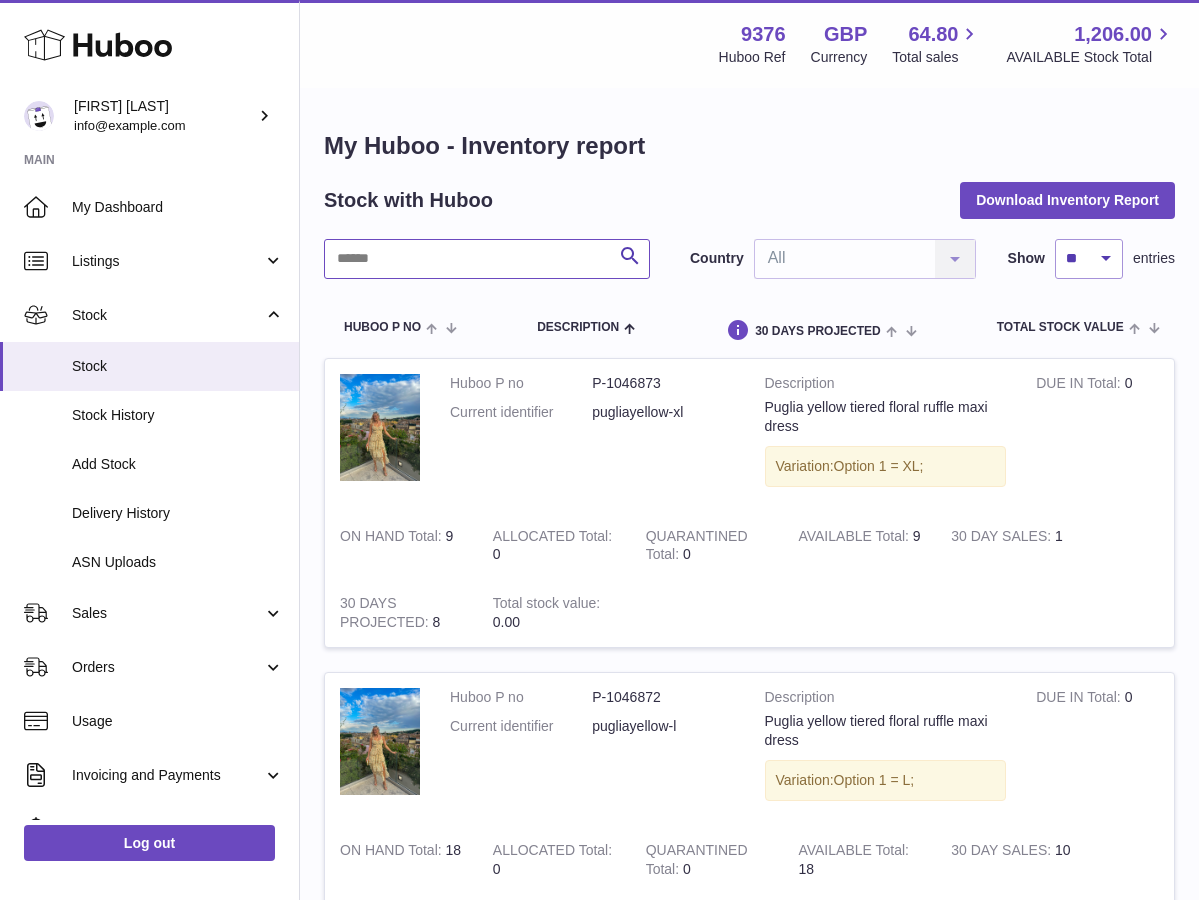 click at bounding box center [487, 259] 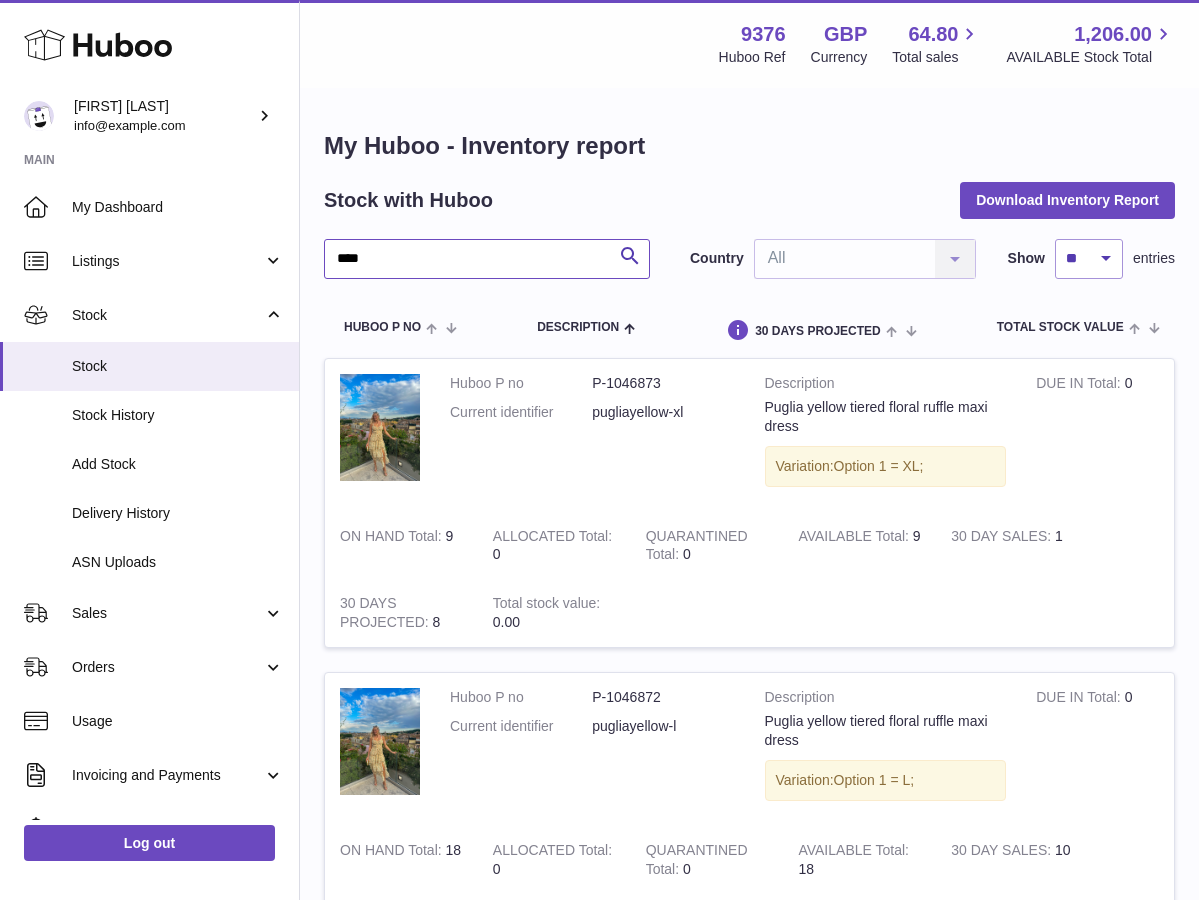 type on "****" 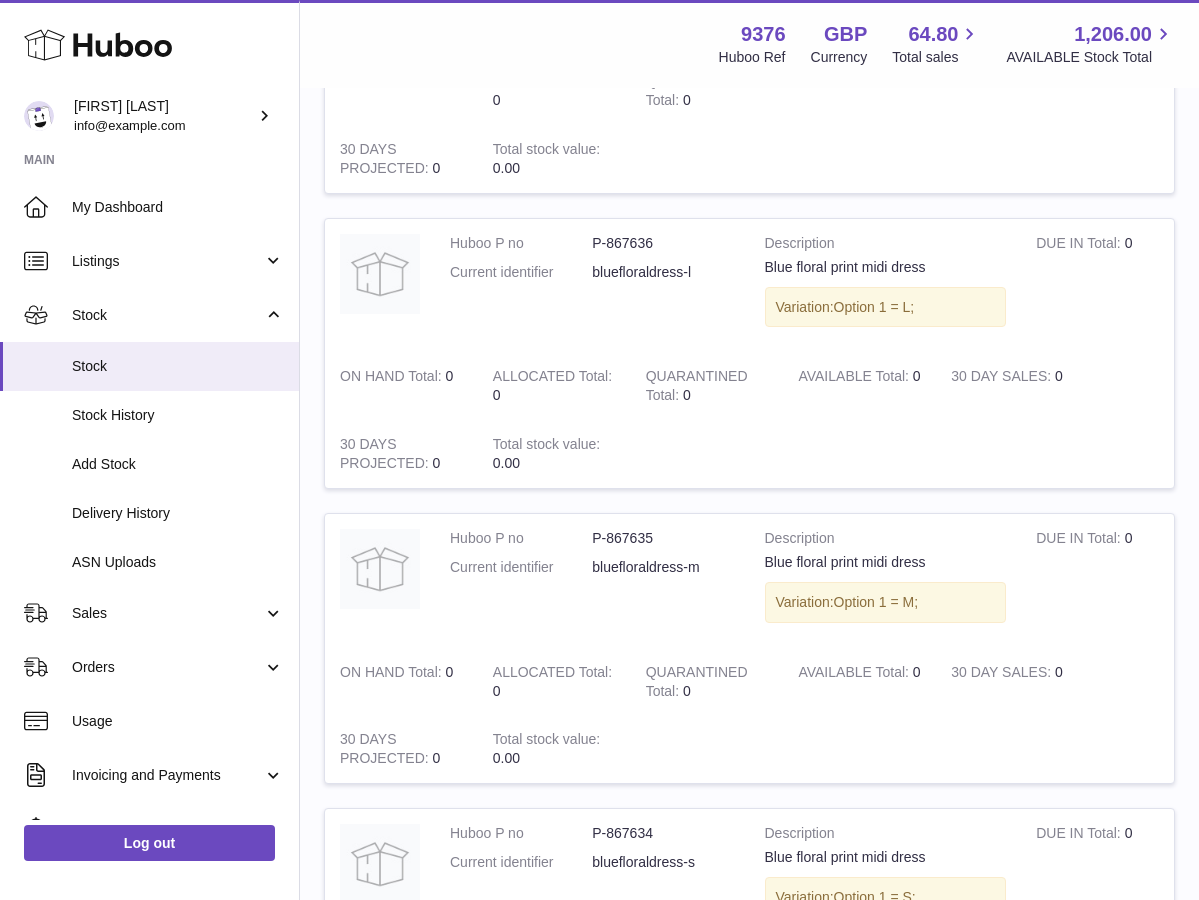 scroll, scrollTop: 2293, scrollLeft: 0, axis: vertical 